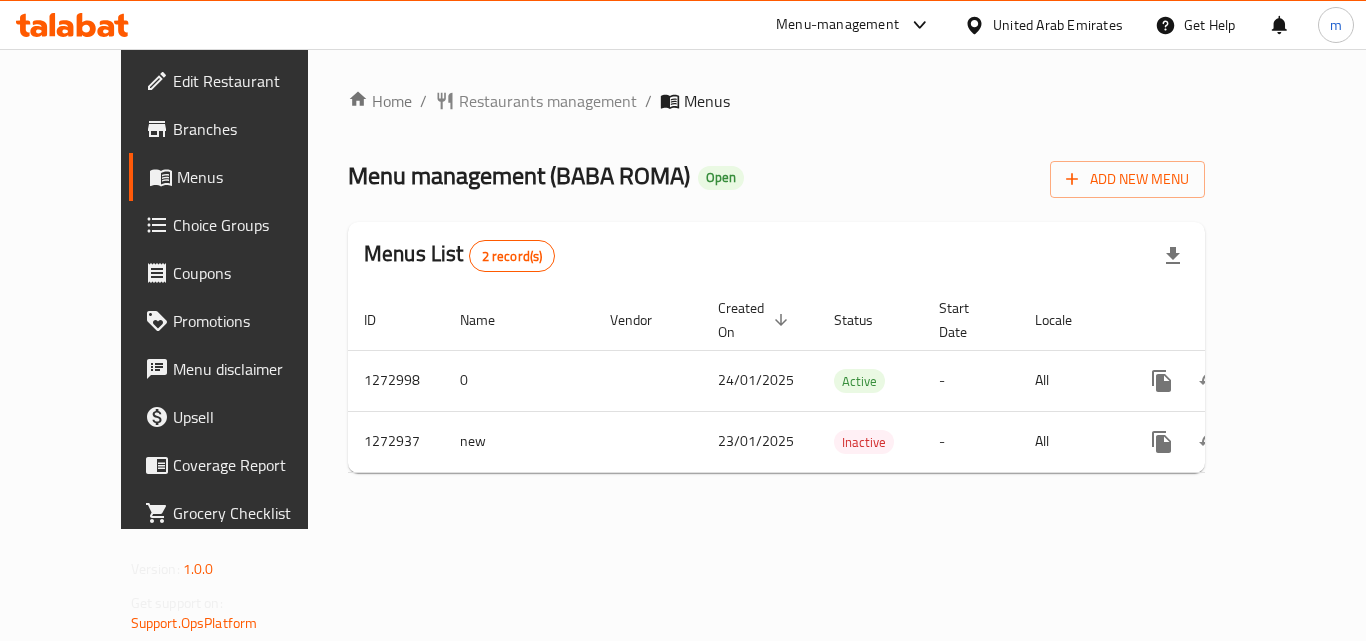 scroll, scrollTop: 0, scrollLeft: 0, axis: both 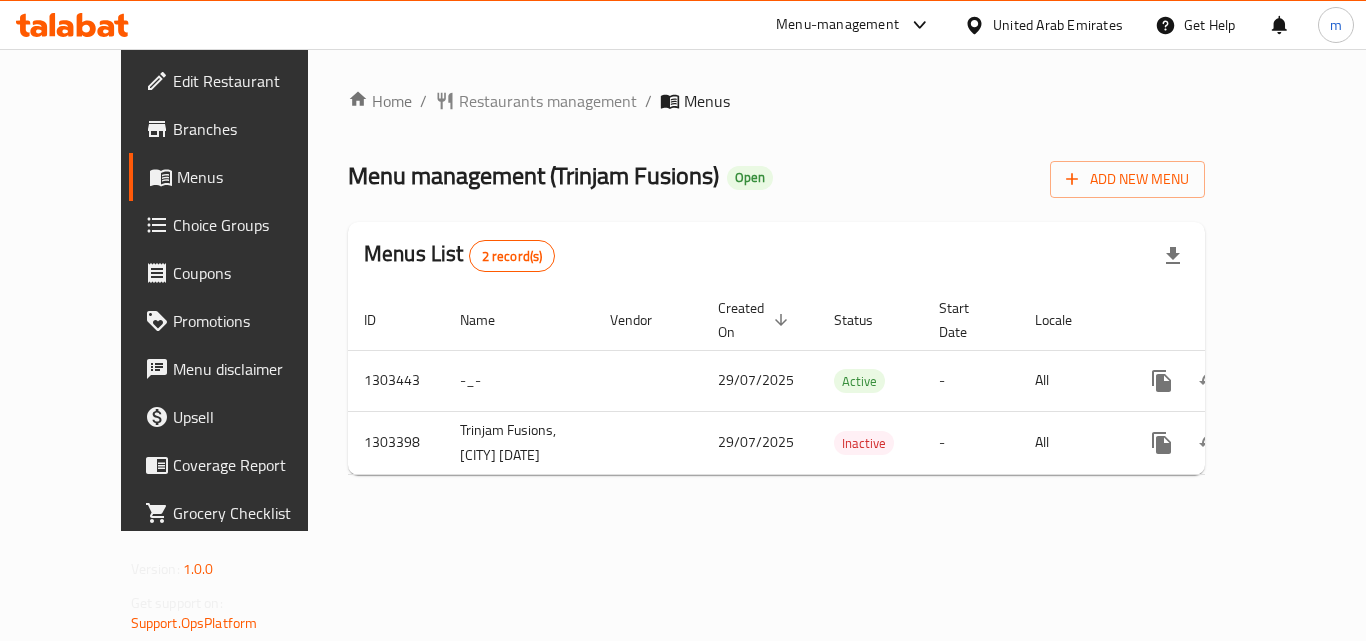 click at bounding box center (72, 25) 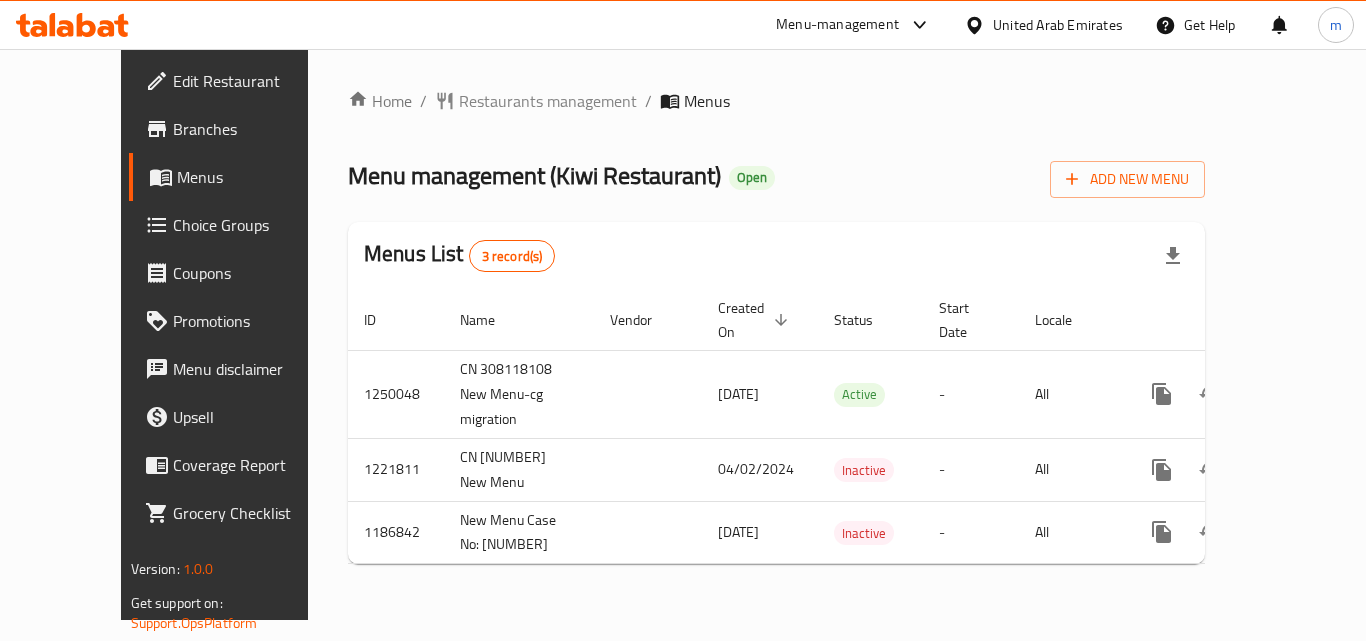 scroll, scrollTop: 0, scrollLeft: 0, axis: both 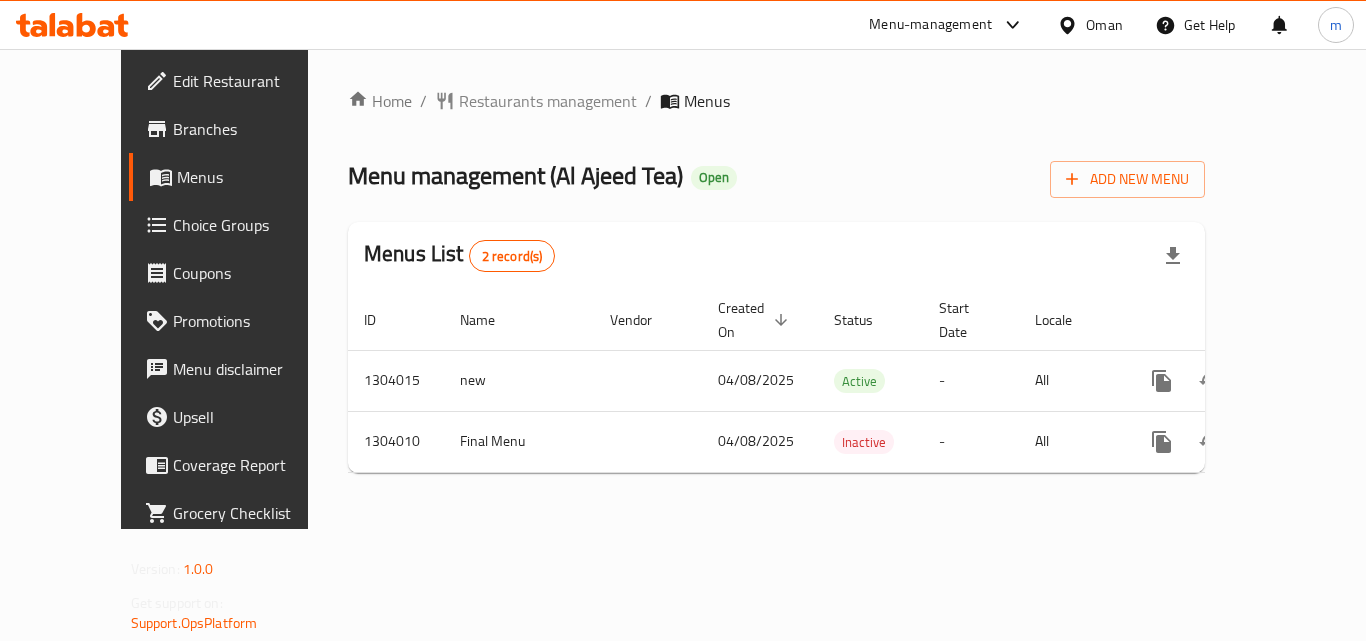 click 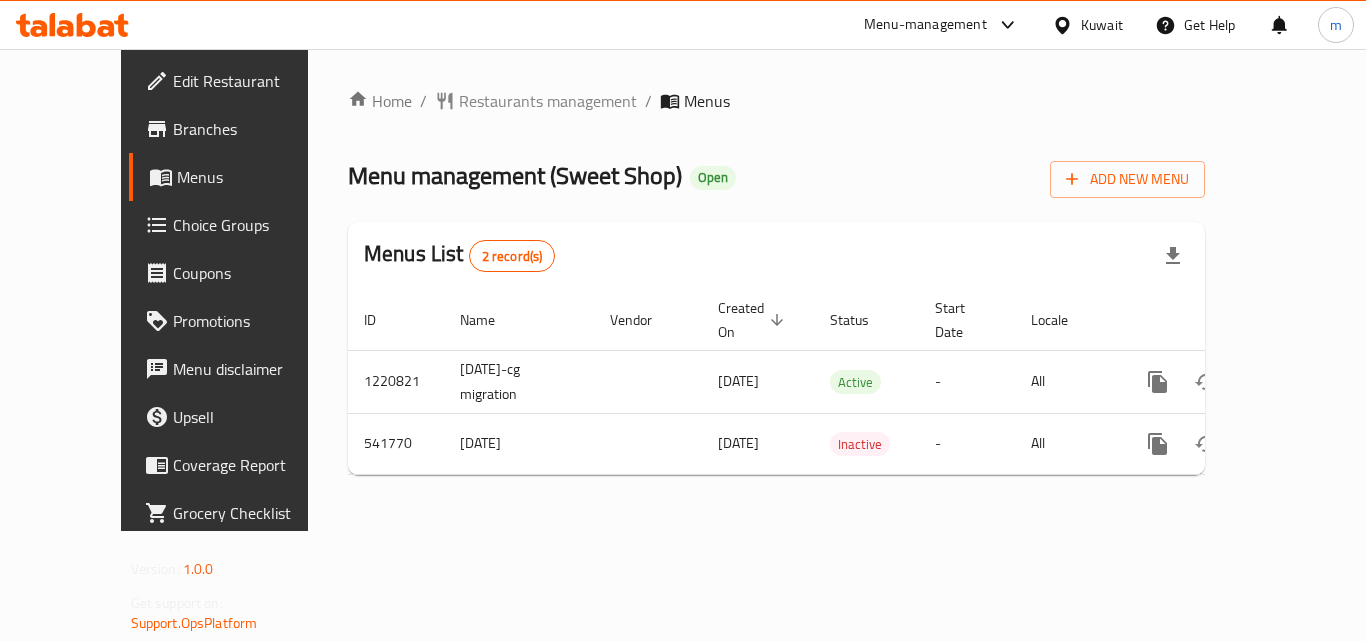 scroll, scrollTop: 0, scrollLeft: 0, axis: both 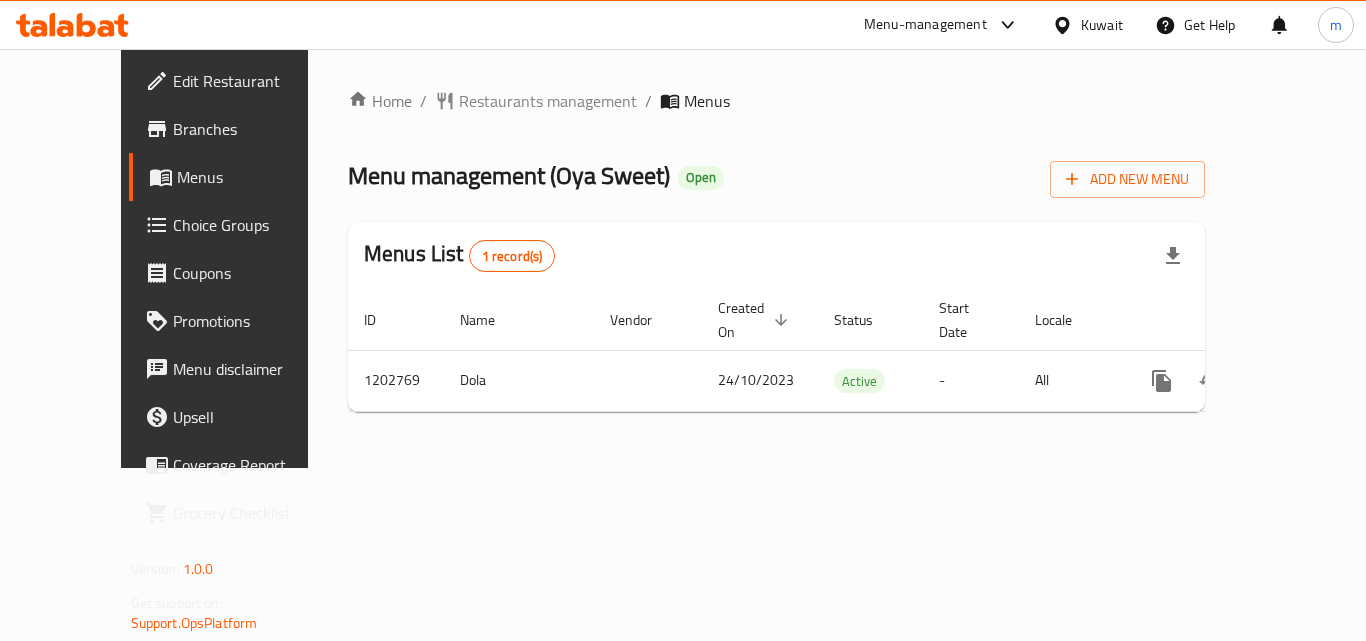 click 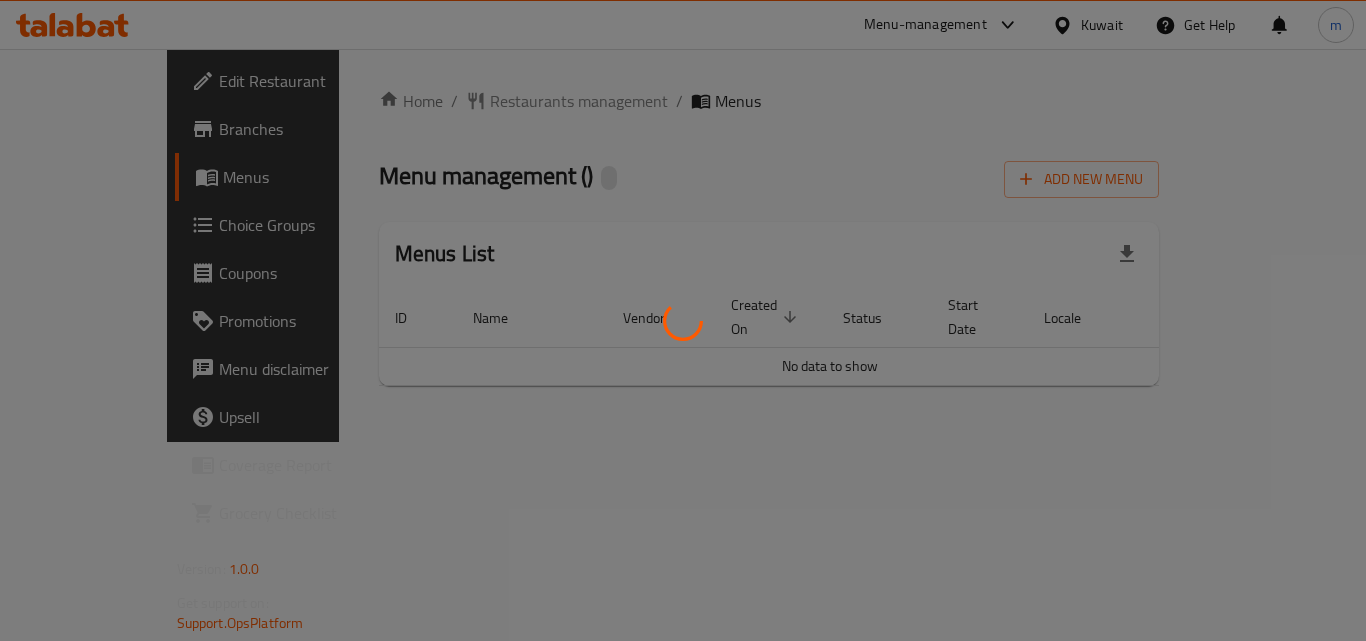scroll, scrollTop: 0, scrollLeft: 0, axis: both 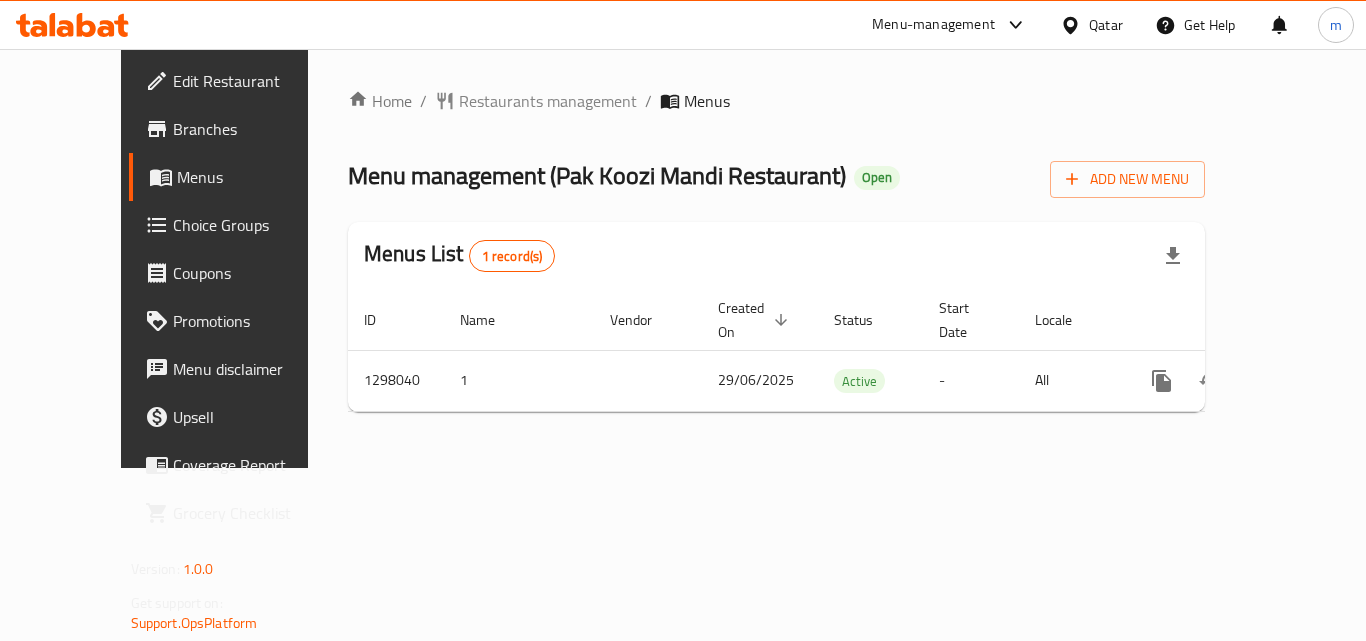 drag, startPoint x: 0, startPoint y: 0, endPoint x: 114, endPoint y: 15, distance: 114.982605 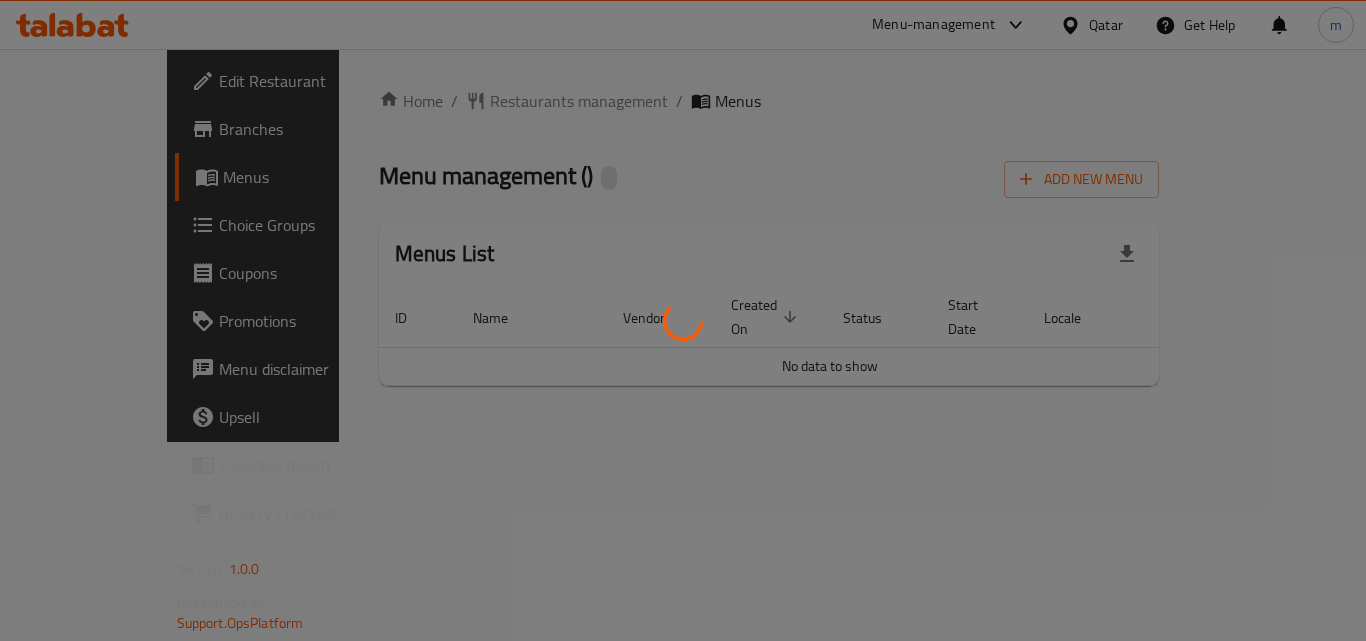 scroll, scrollTop: 0, scrollLeft: 0, axis: both 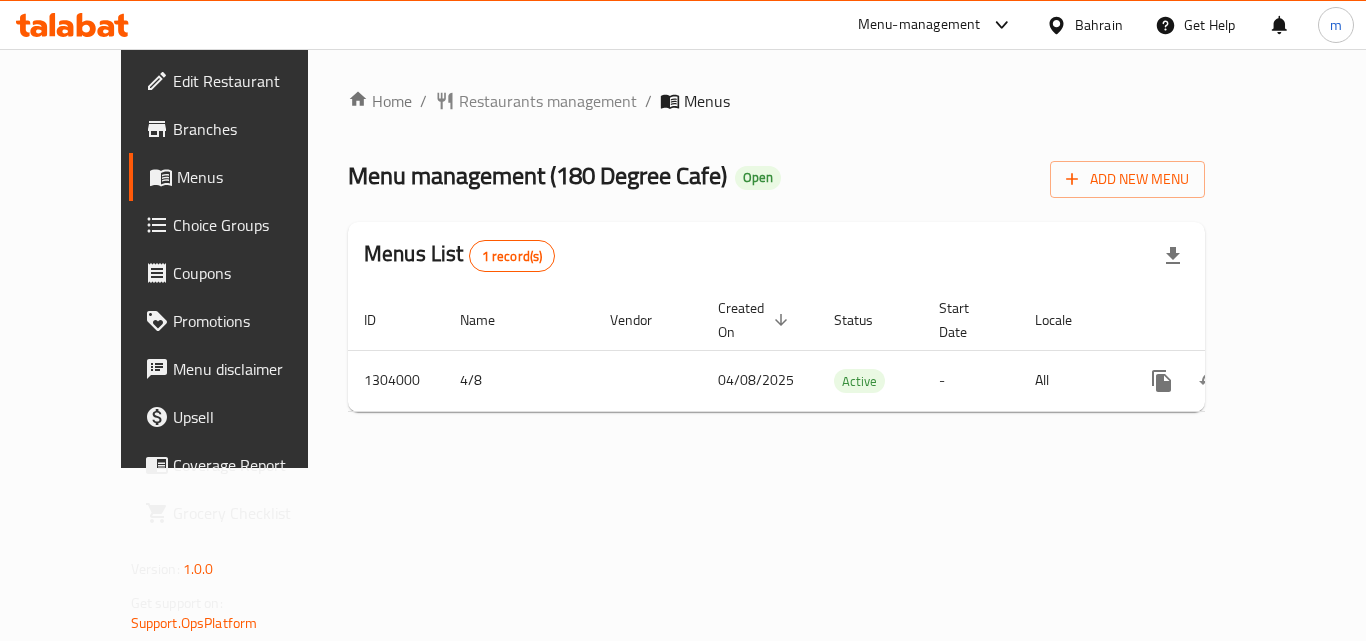 click 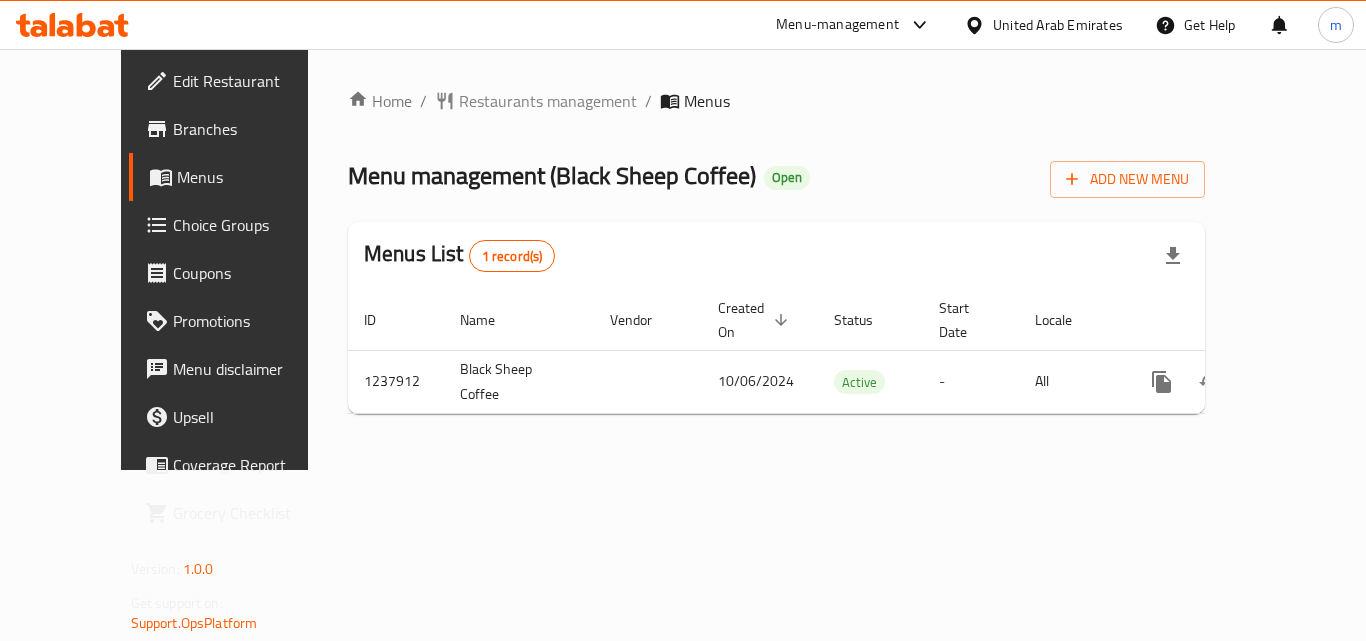 scroll, scrollTop: 0, scrollLeft: 0, axis: both 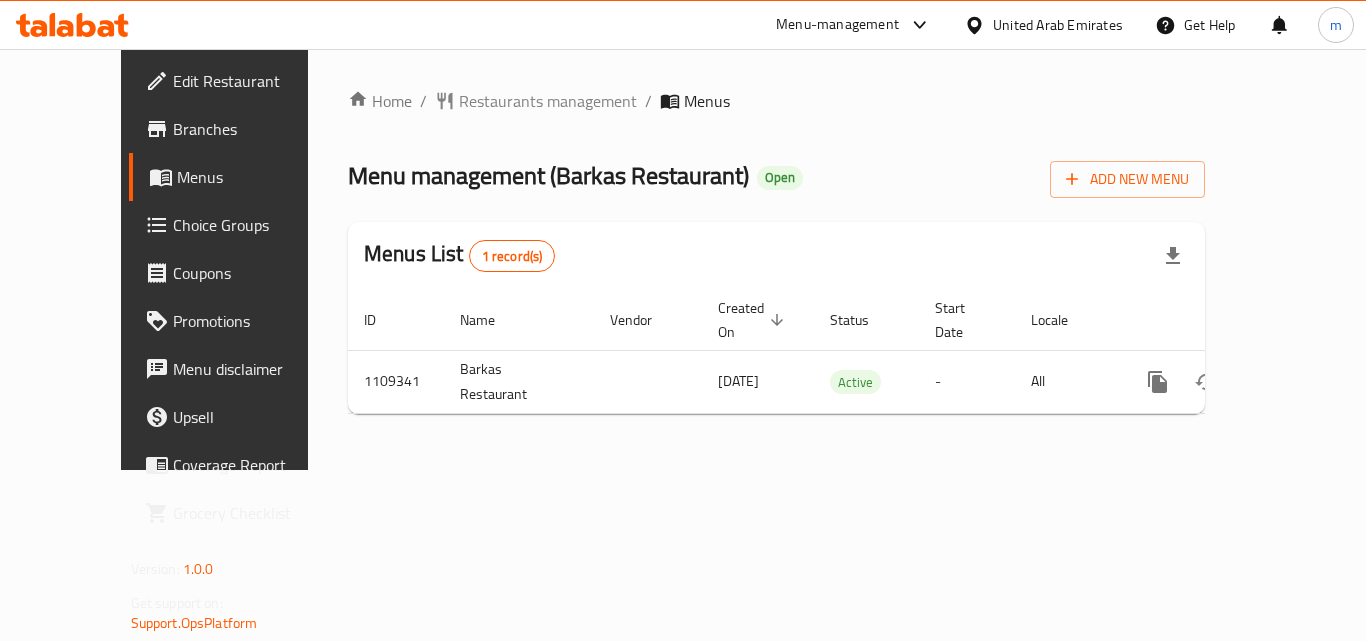 click 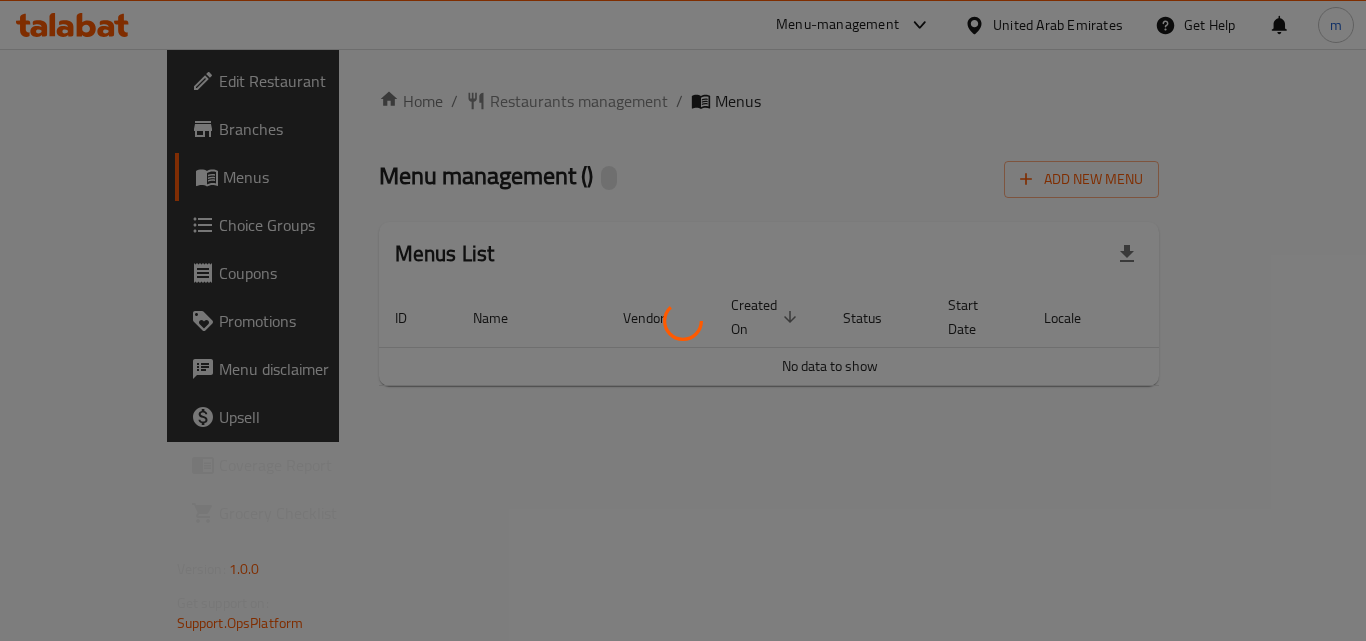 scroll, scrollTop: 0, scrollLeft: 0, axis: both 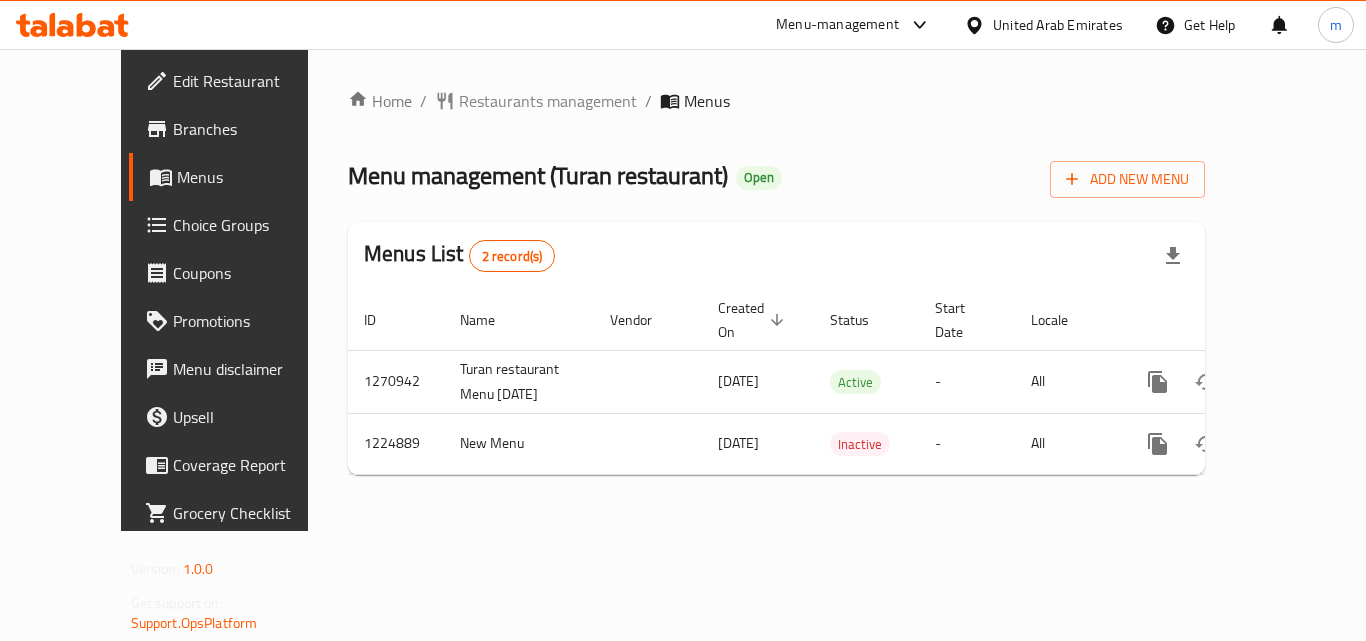 click 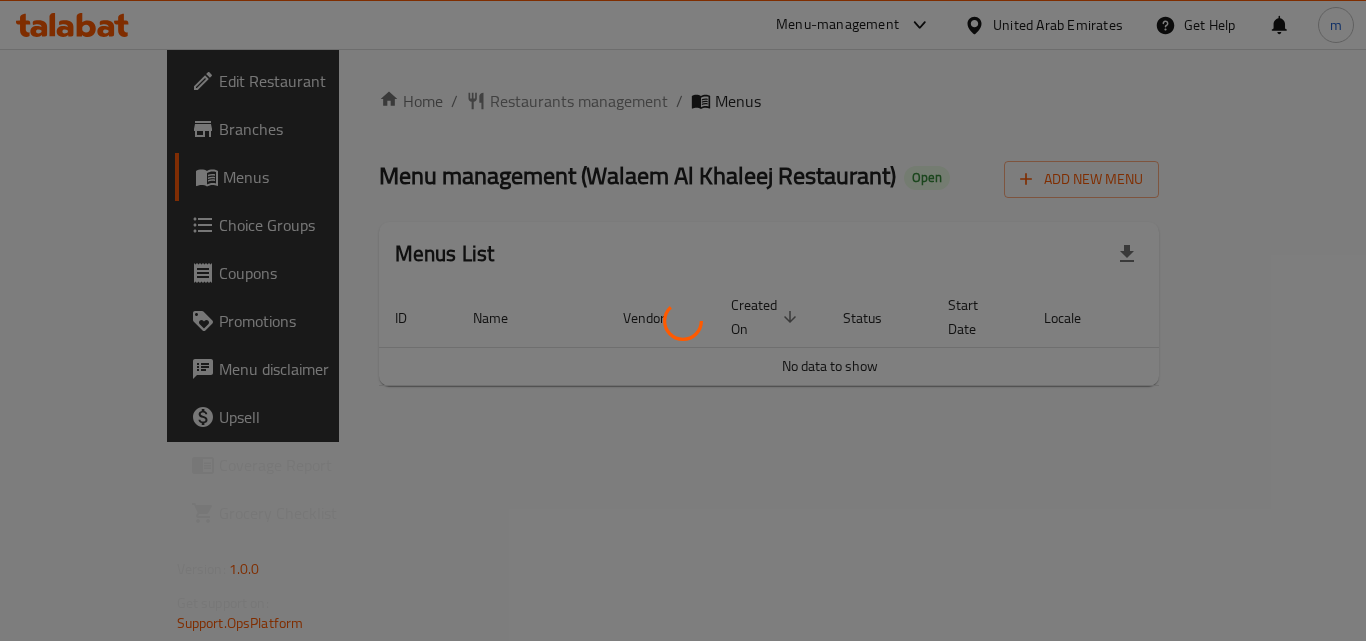 scroll, scrollTop: 0, scrollLeft: 0, axis: both 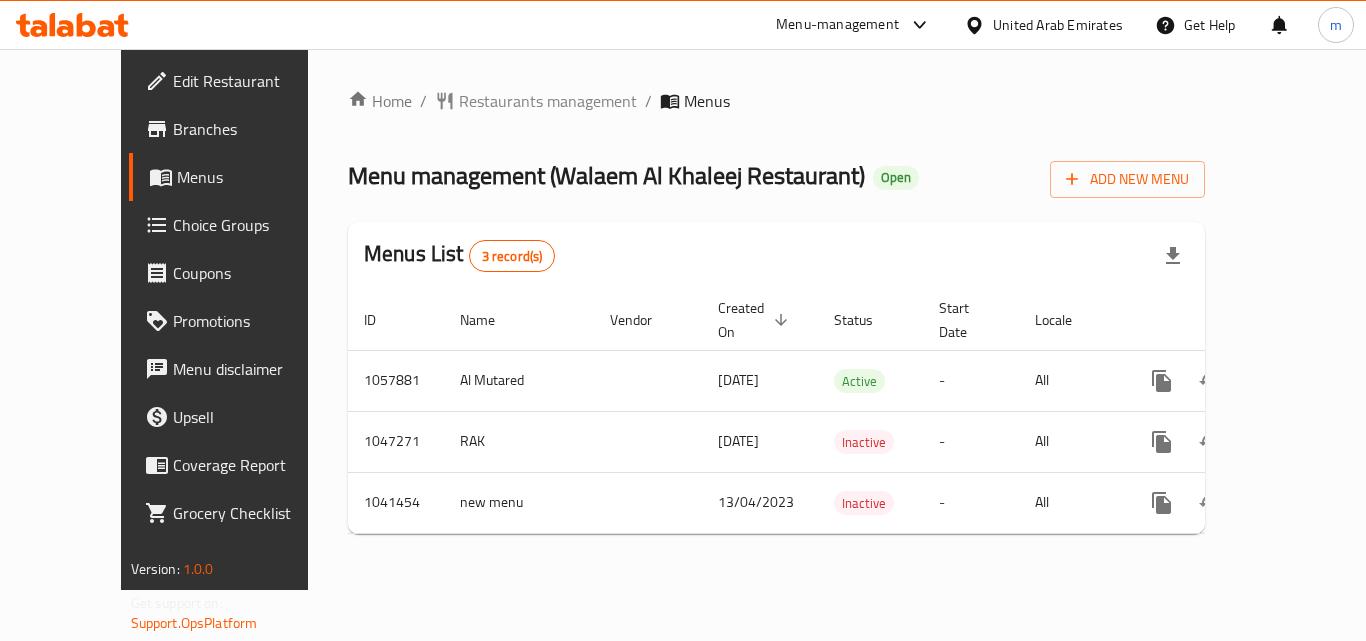 click 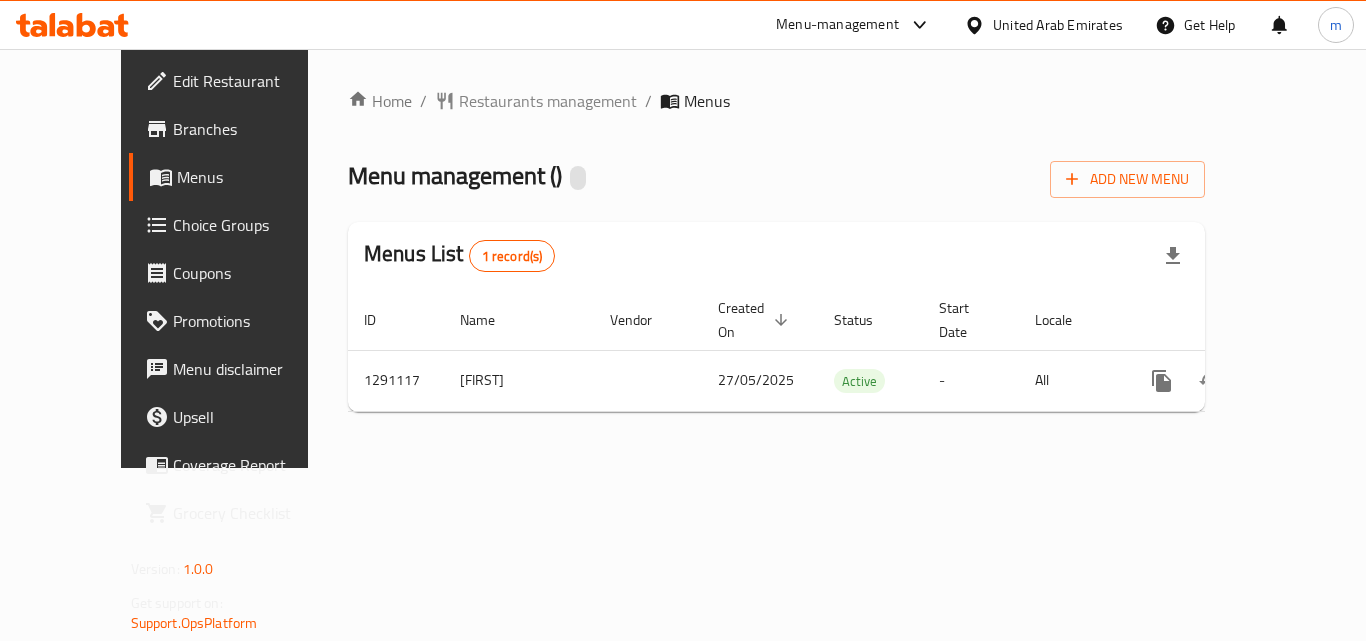 scroll, scrollTop: 0, scrollLeft: 0, axis: both 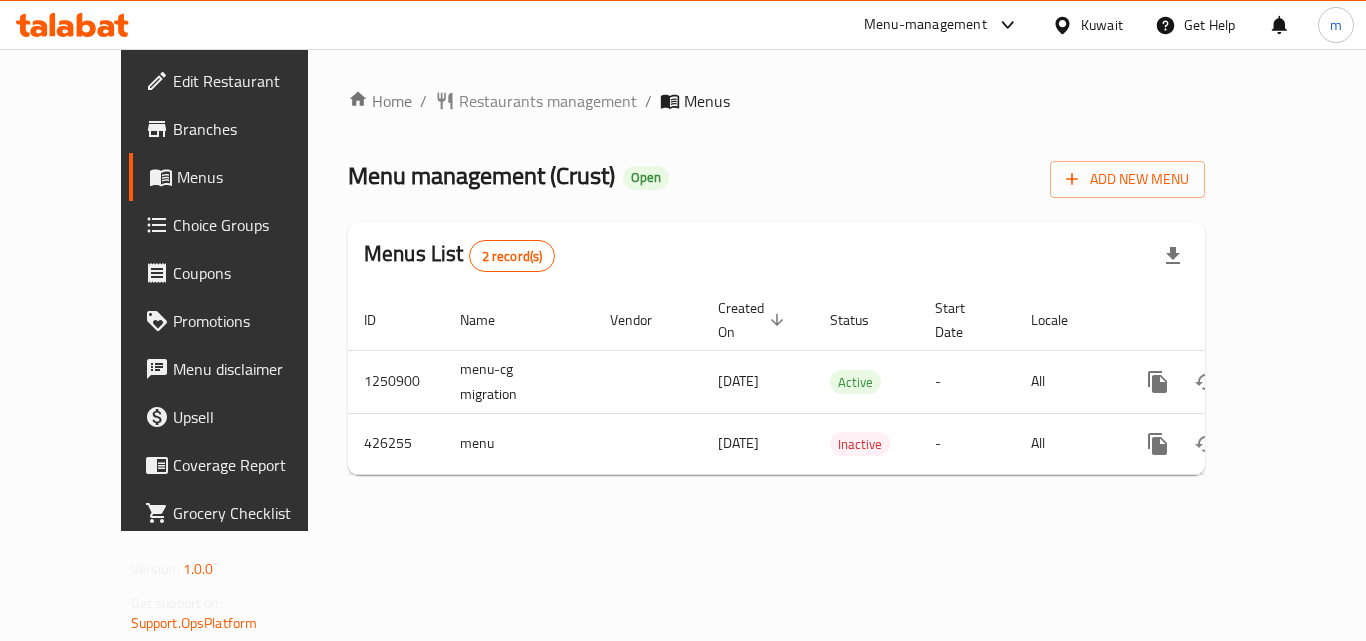 click 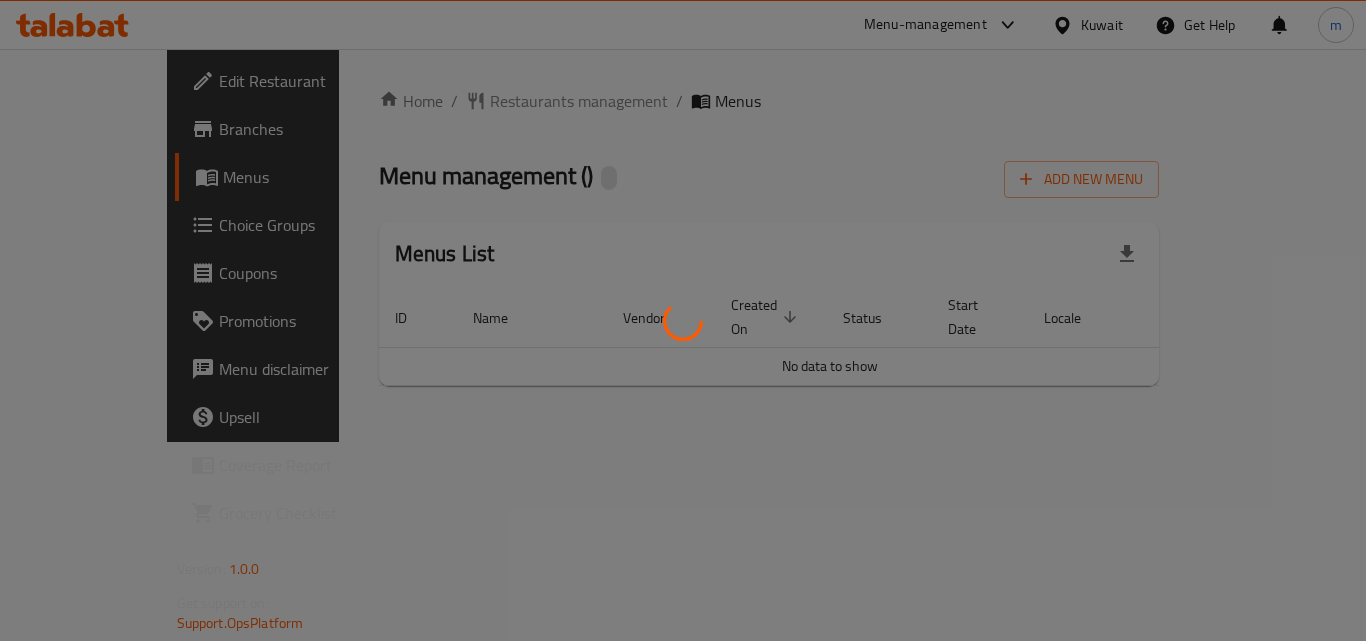 scroll, scrollTop: 0, scrollLeft: 0, axis: both 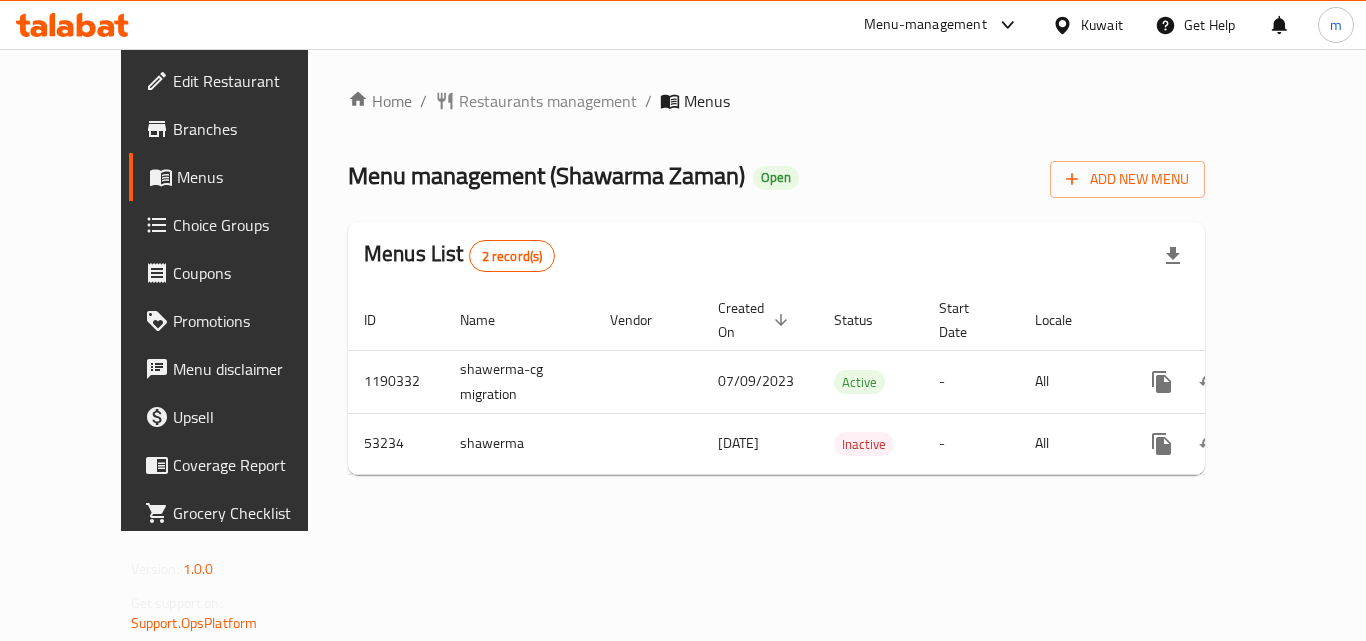 click at bounding box center [72, 25] 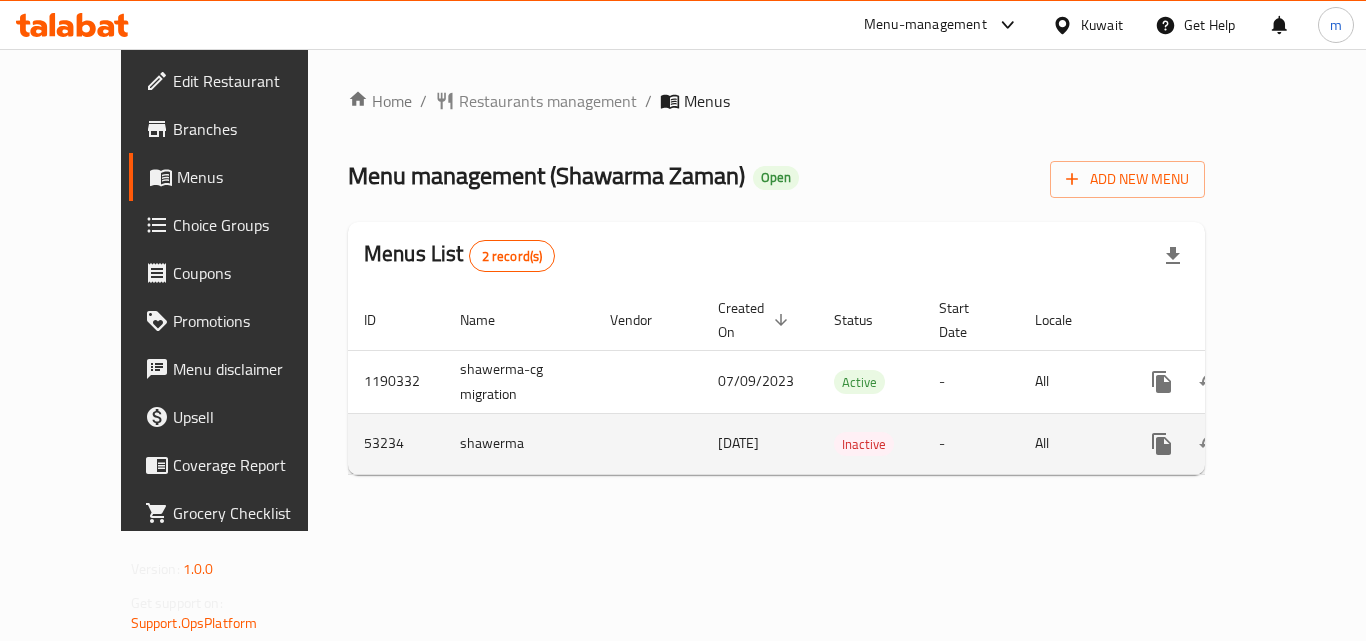 click on "24/02/2020" at bounding box center (738, 443) 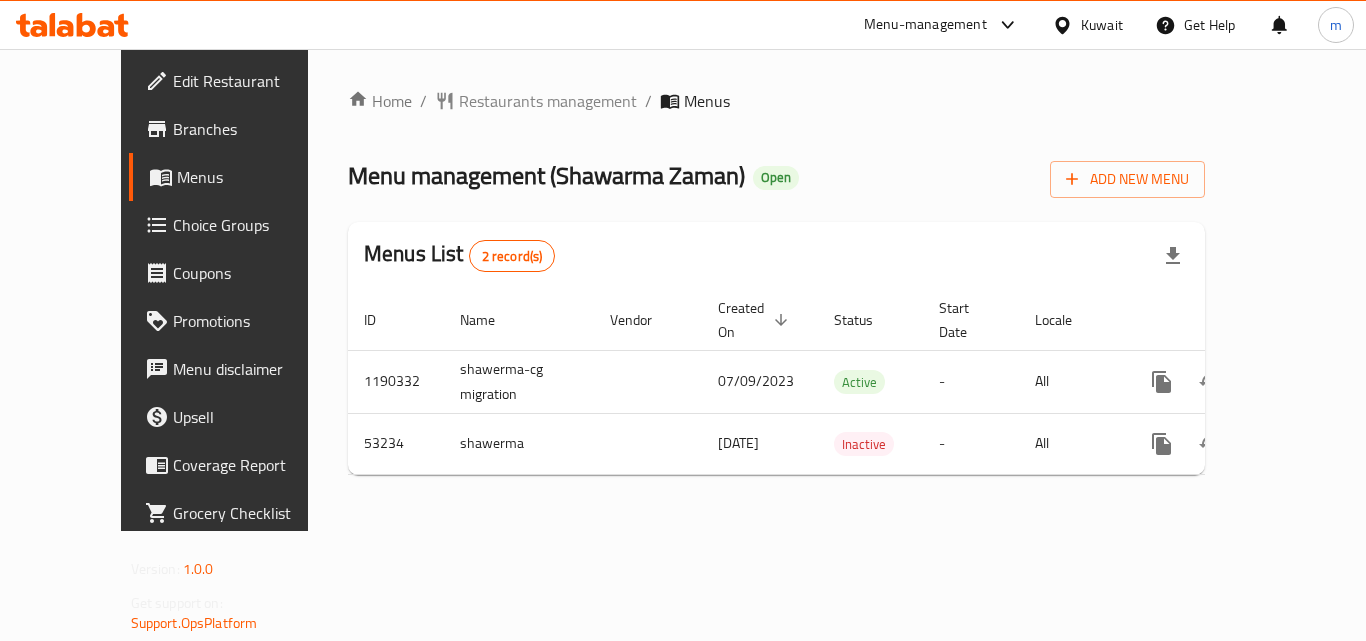 click at bounding box center (72, 25) 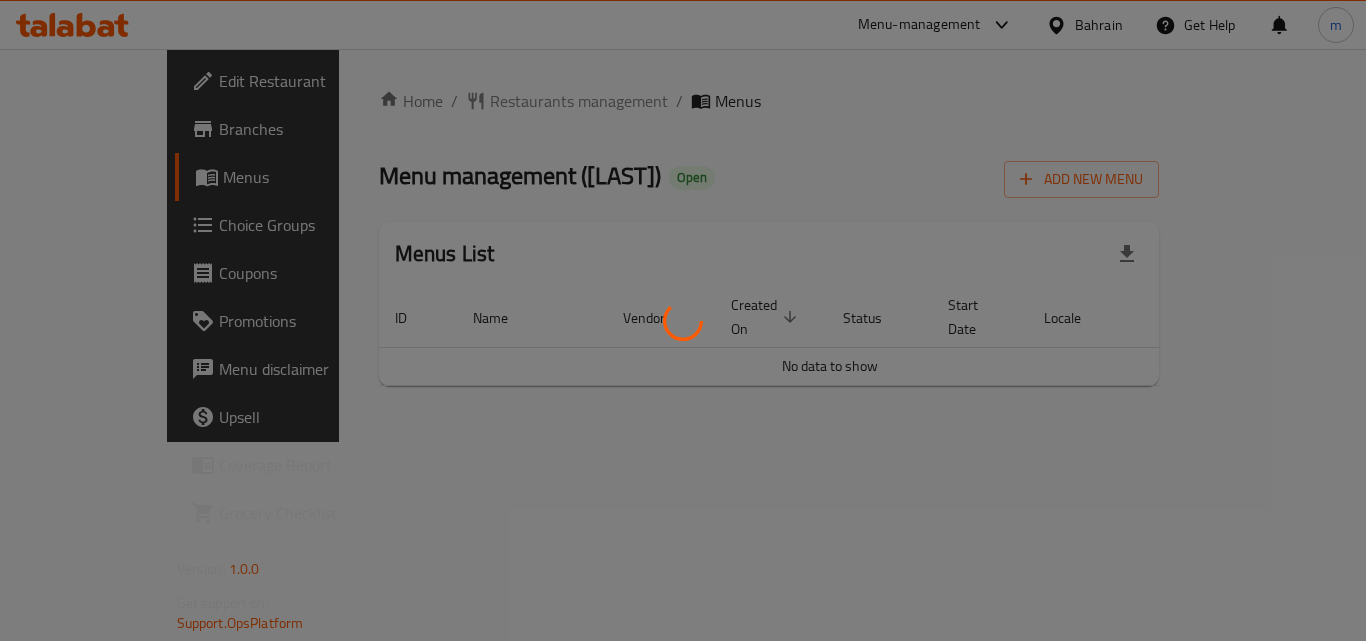 scroll, scrollTop: 0, scrollLeft: 0, axis: both 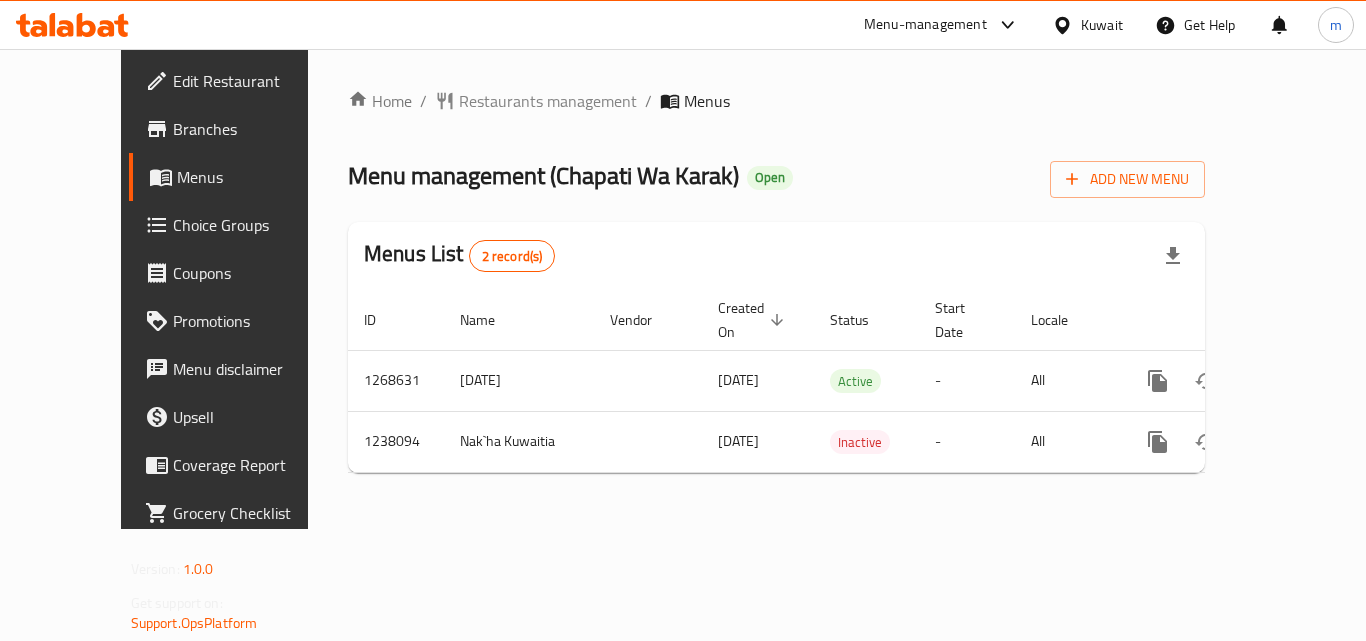 click 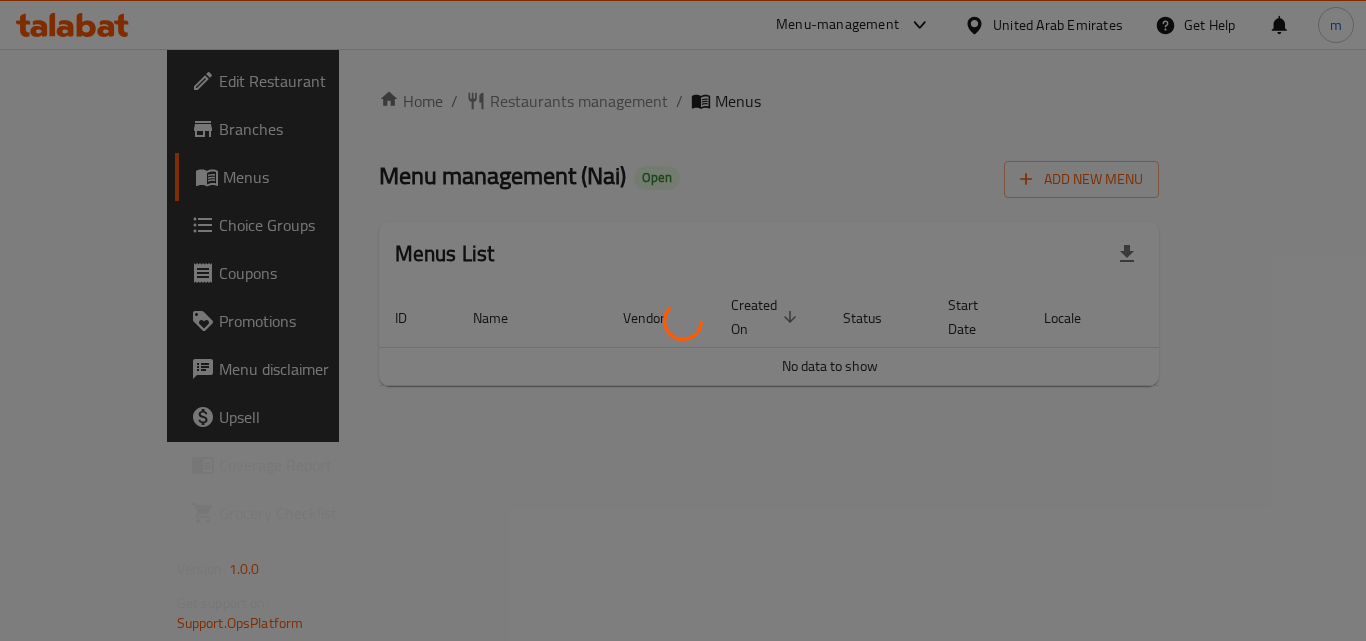 scroll, scrollTop: 0, scrollLeft: 0, axis: both 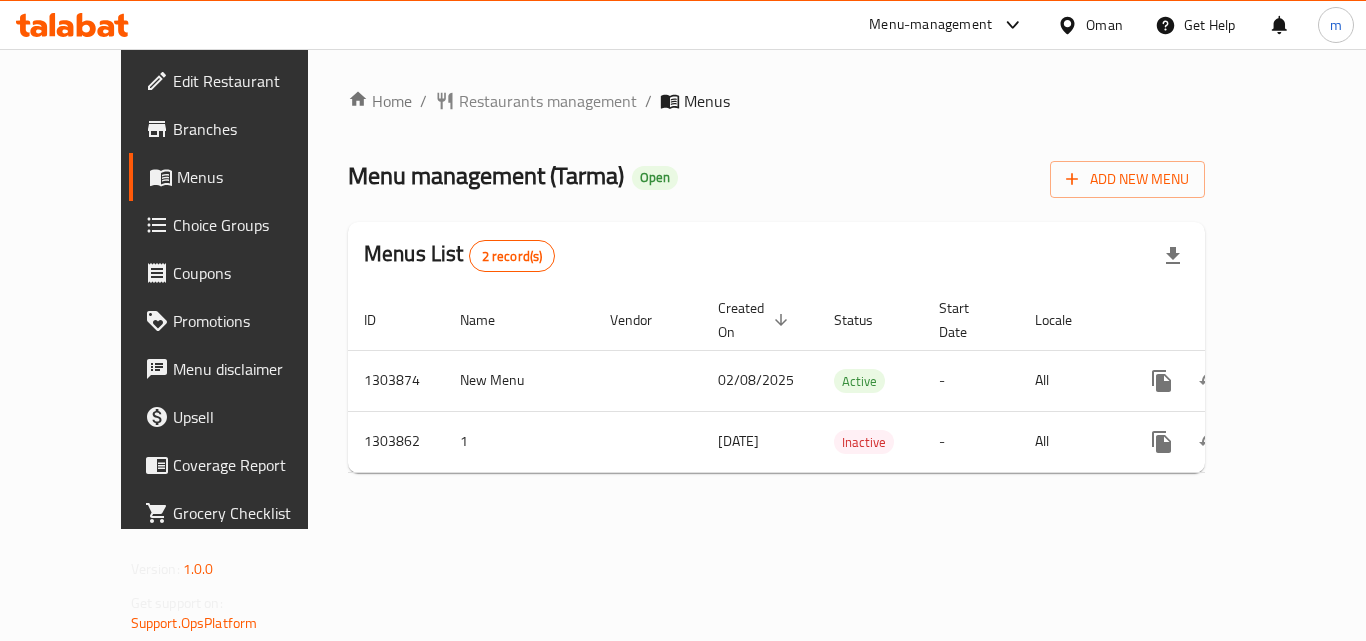 click 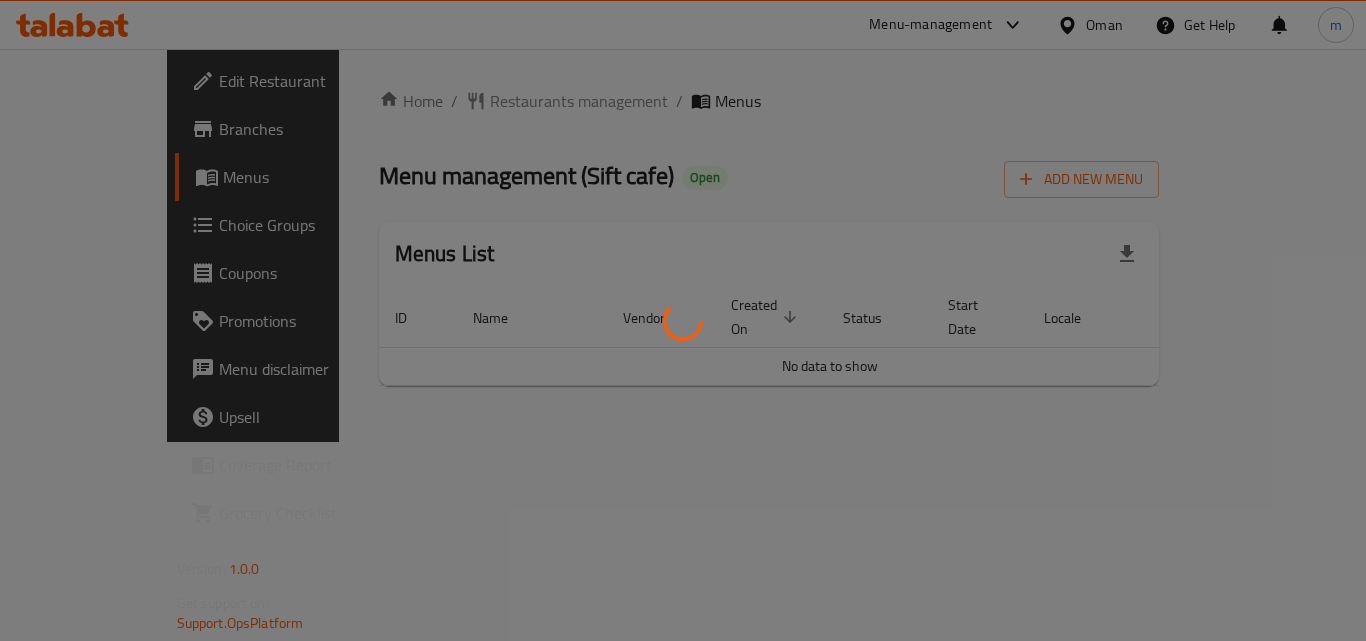 scroll, scrollTop: 0, scrollLeft: 0, axis: both 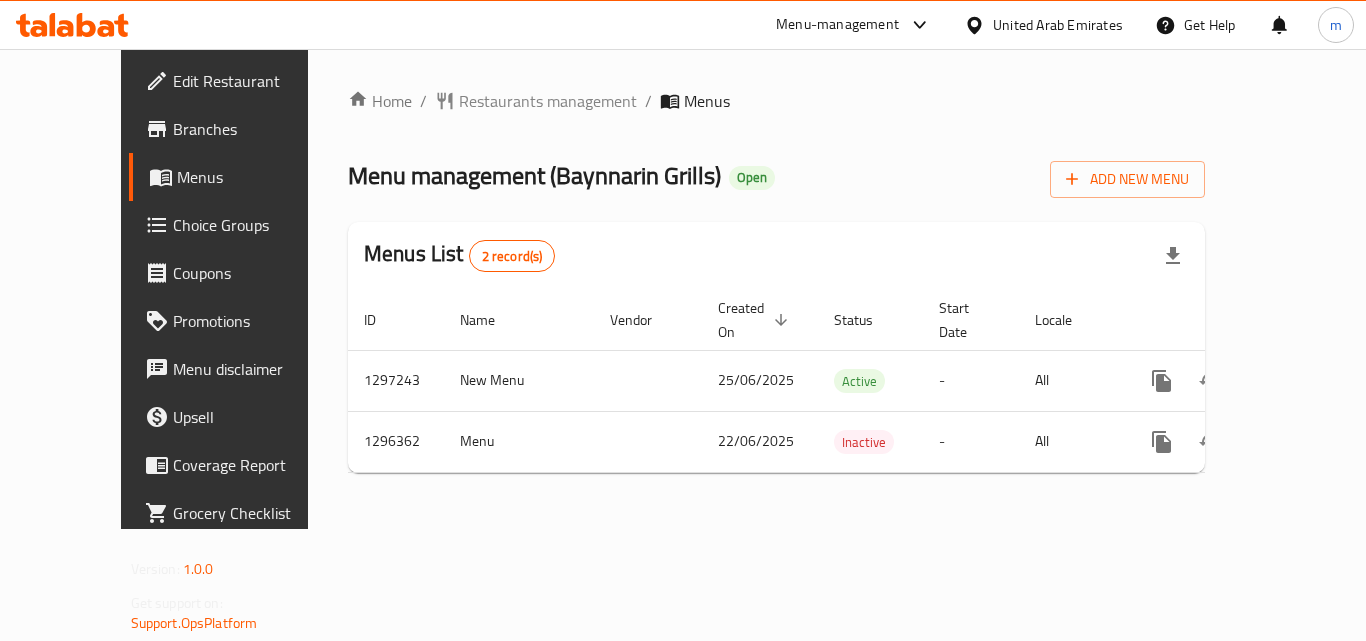 click at bounding box center (72, 25) 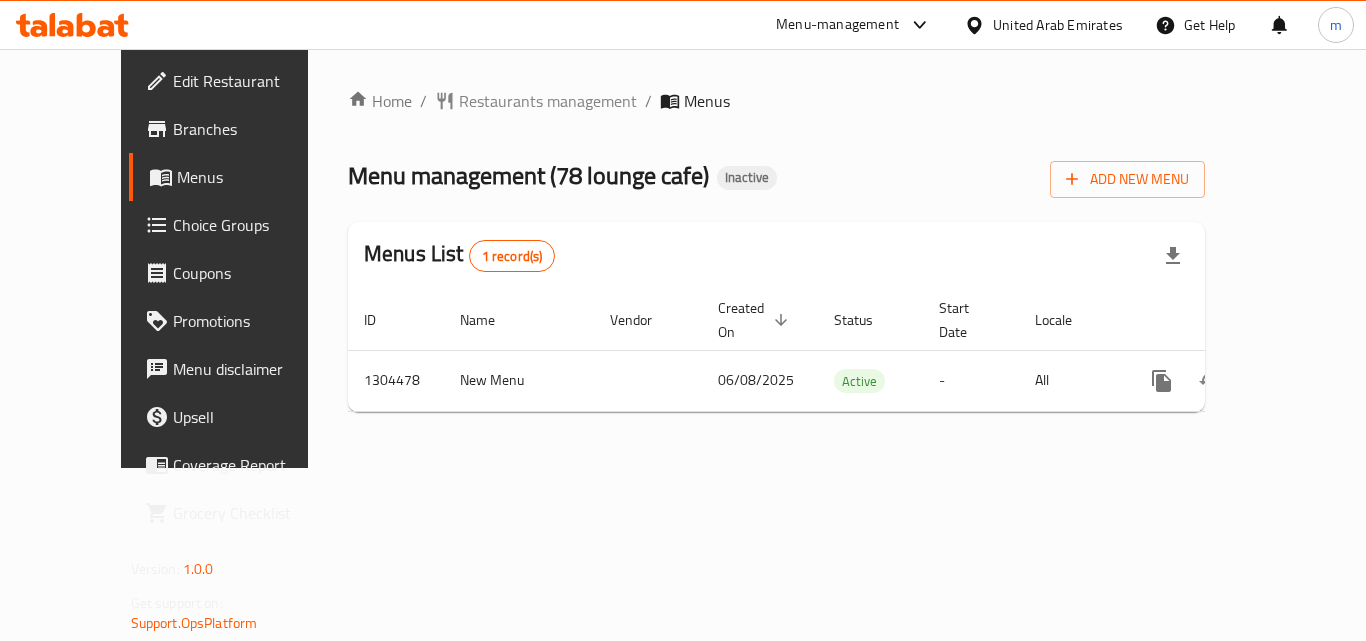 click 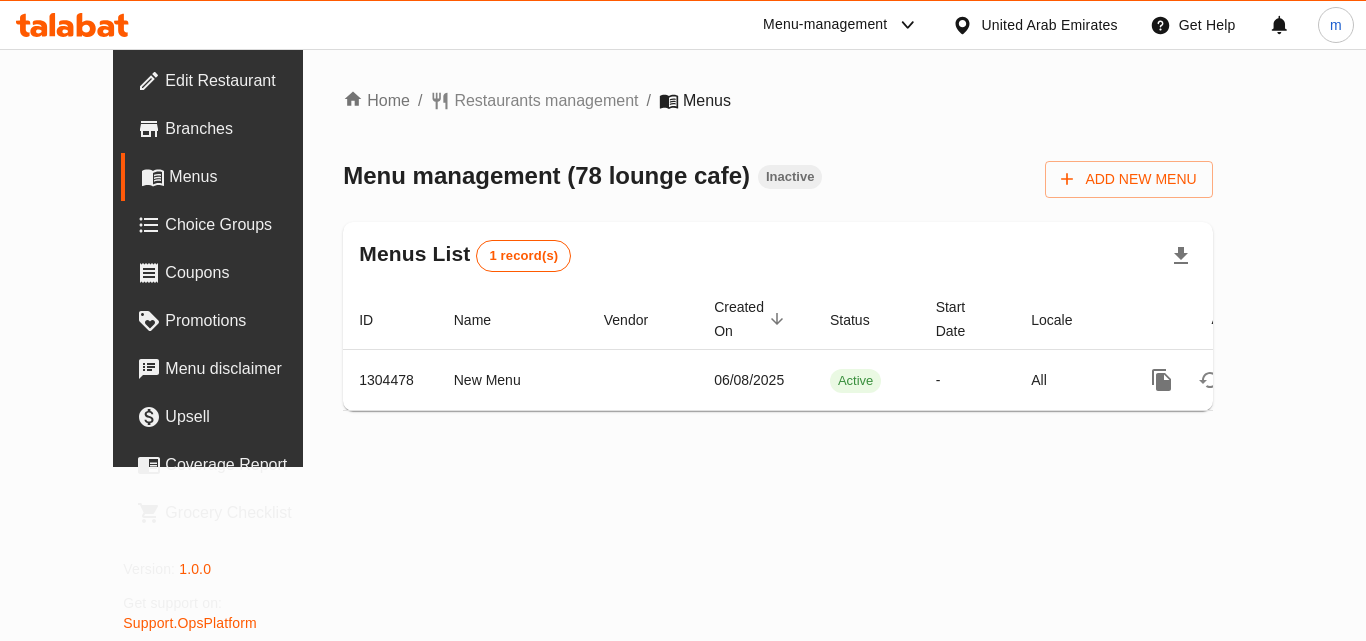 scroll, scrollTop: 0, scrollLeft: 0, axis: both 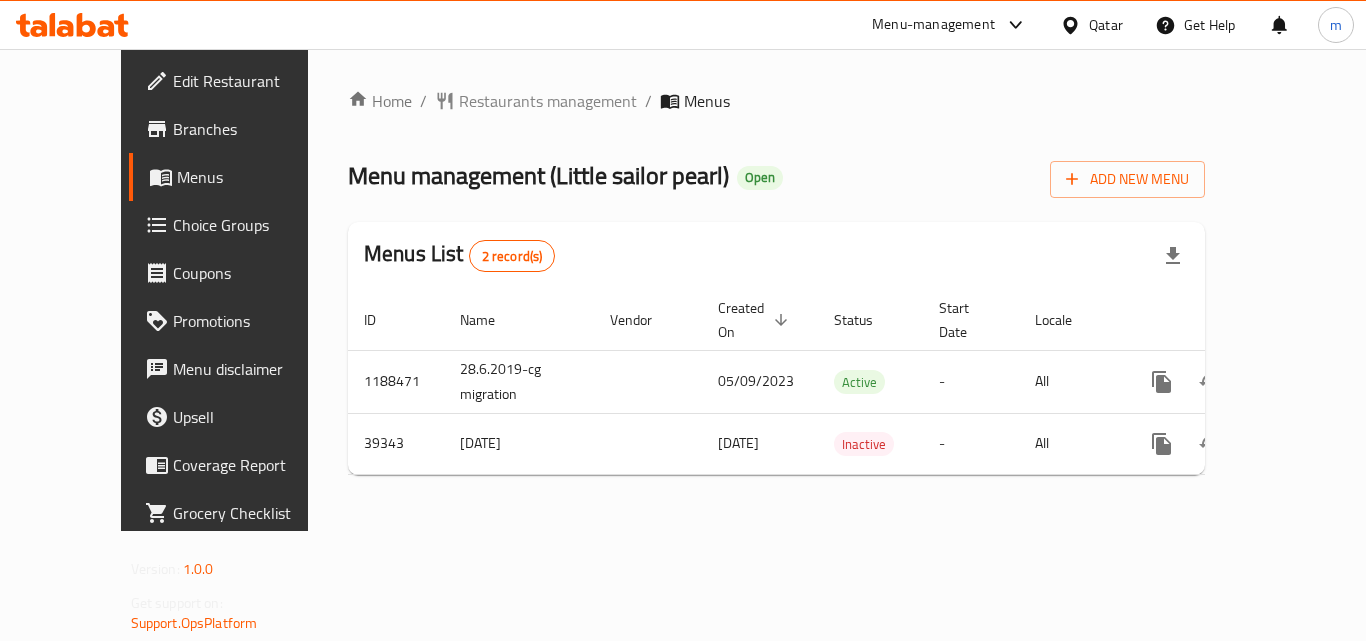 click 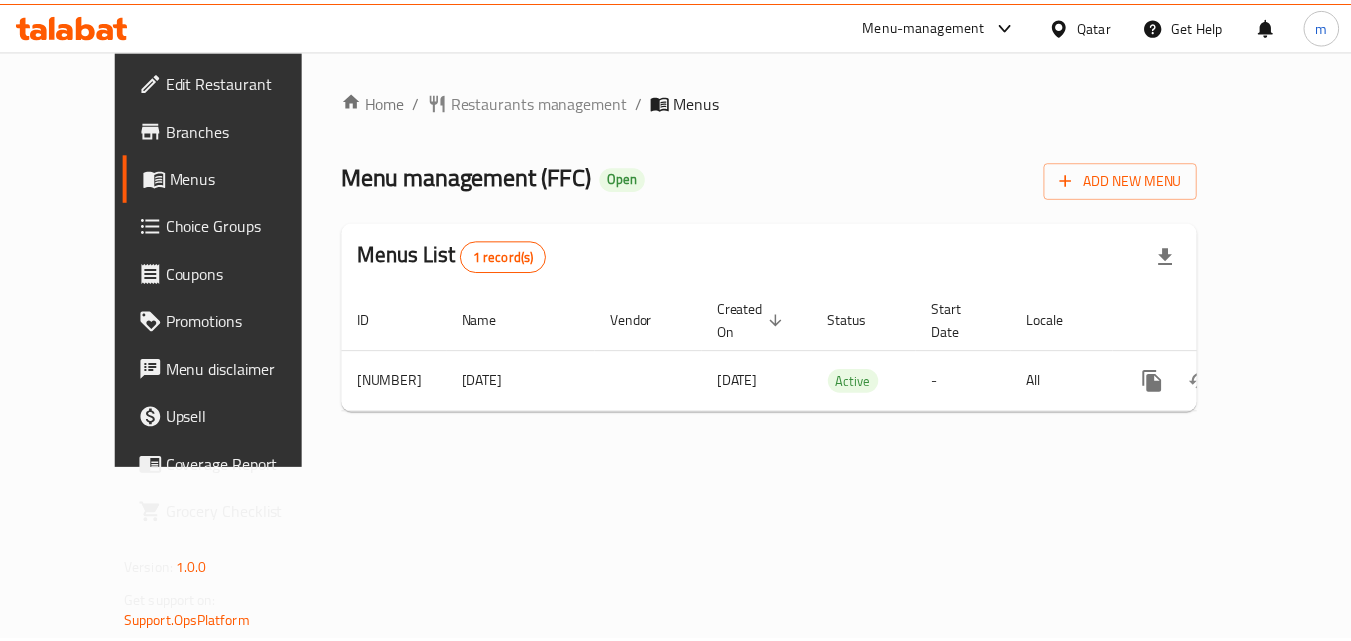 scroll, scrollTop: 0, scrollLeft: 0, axis: both 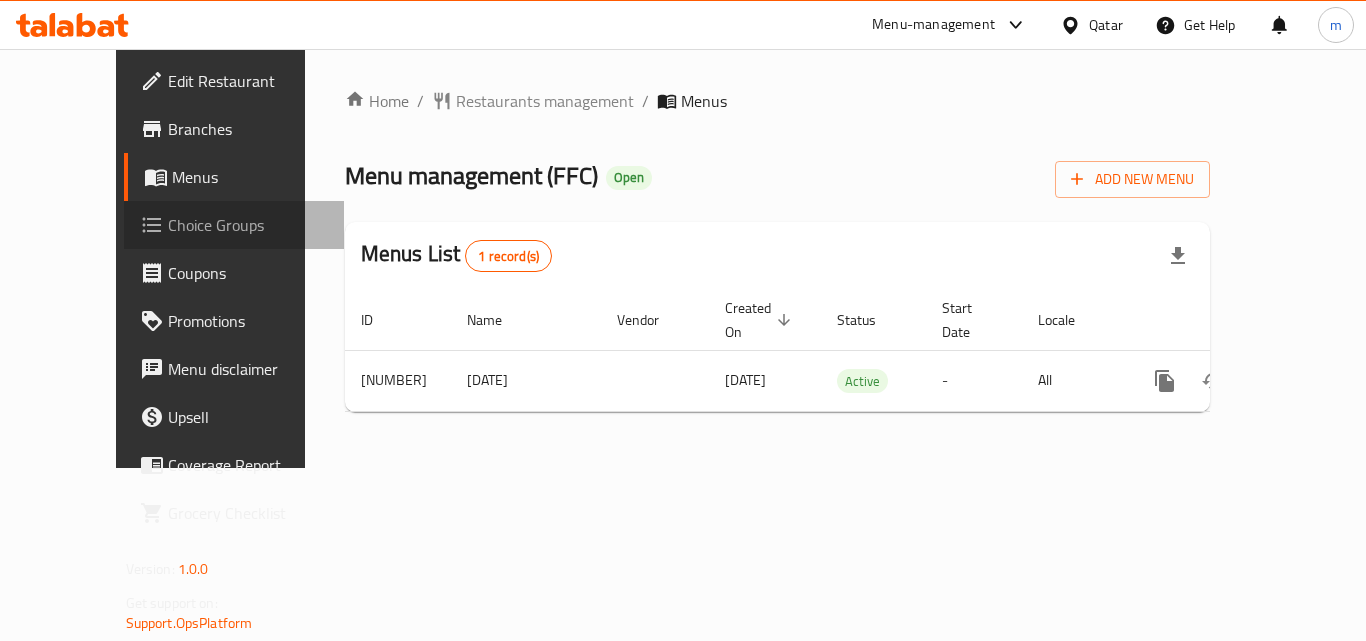 click on "Choice Groups" at bounding box center (248, 225) 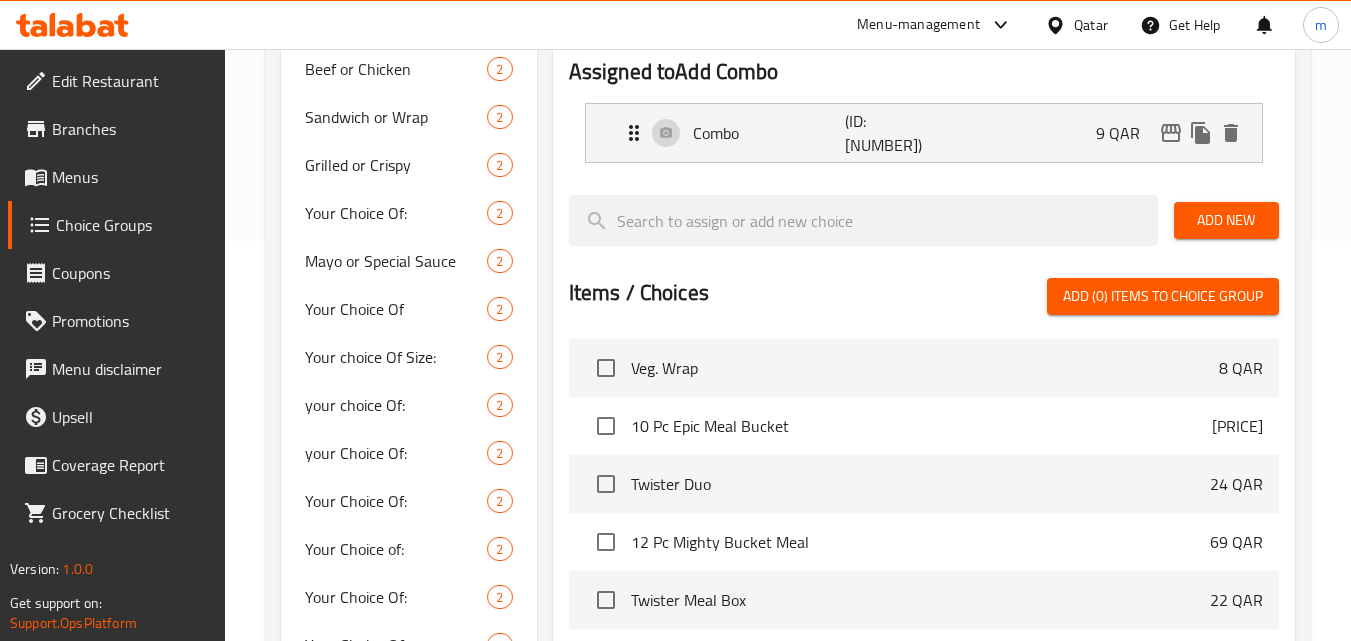 scroll, scrollTop: 732, scrollLeft: 0, axis: vertical 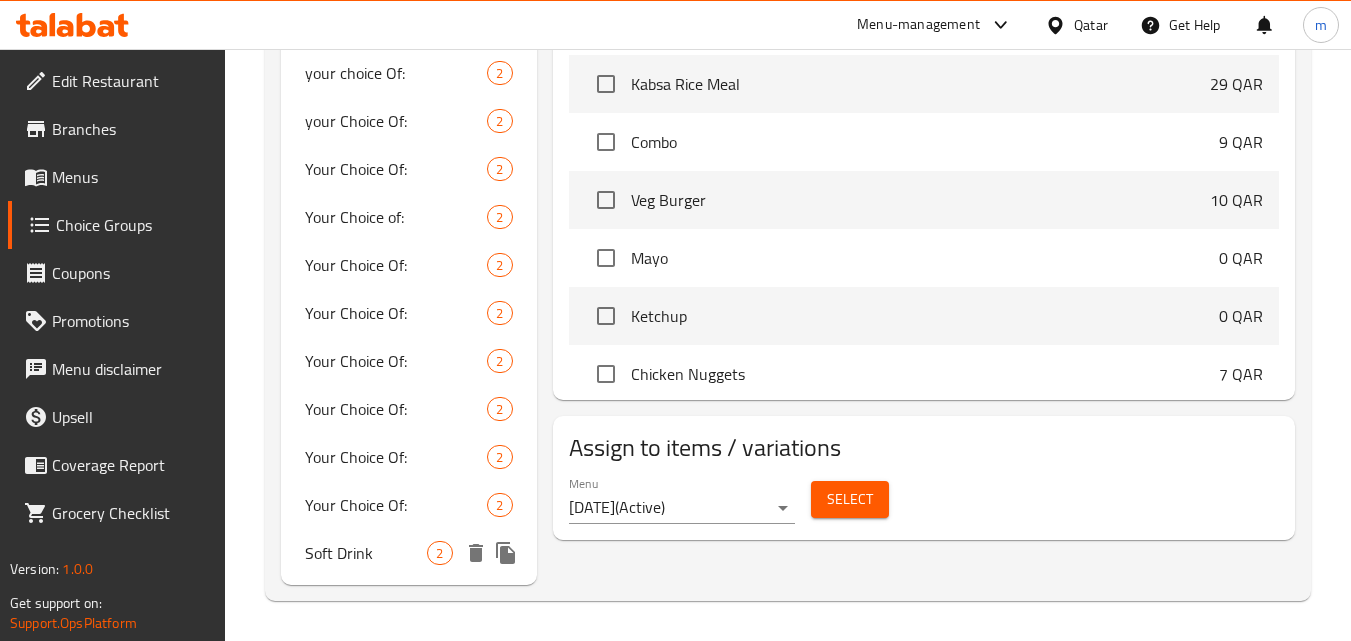 click on "Soft Drink" at bounding box center (366, 553) 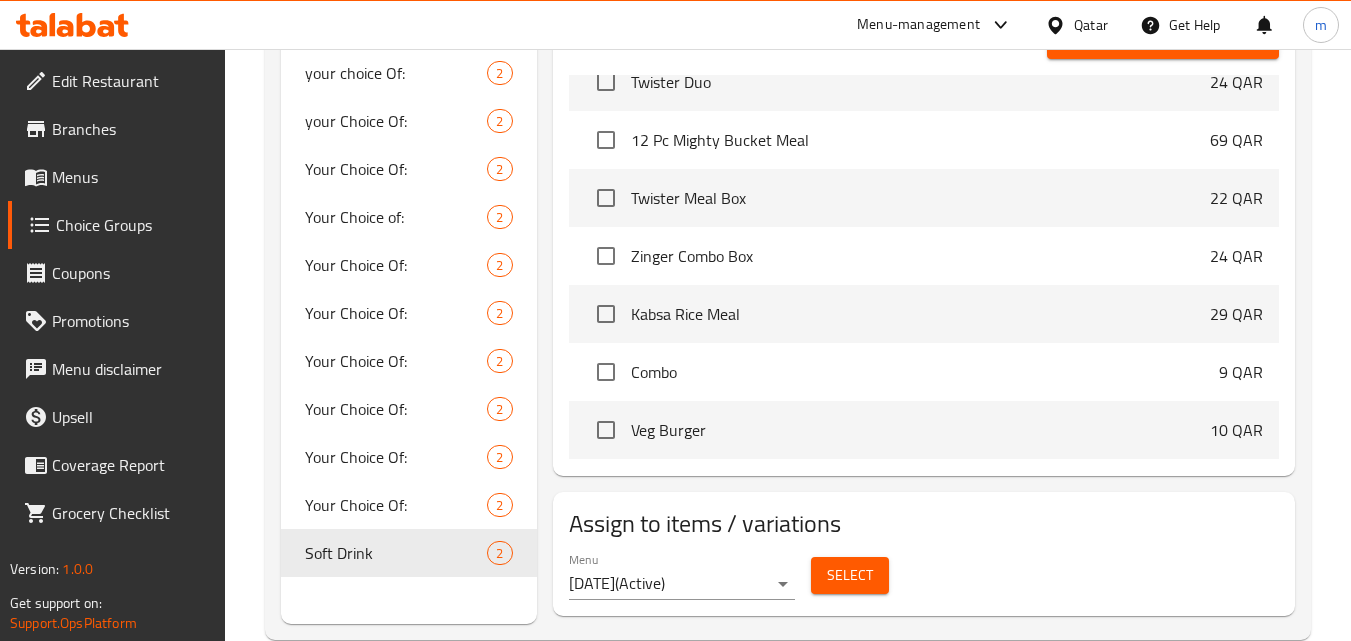 scroll, scrollTop: 0, scrollLeft: 0, axis: both 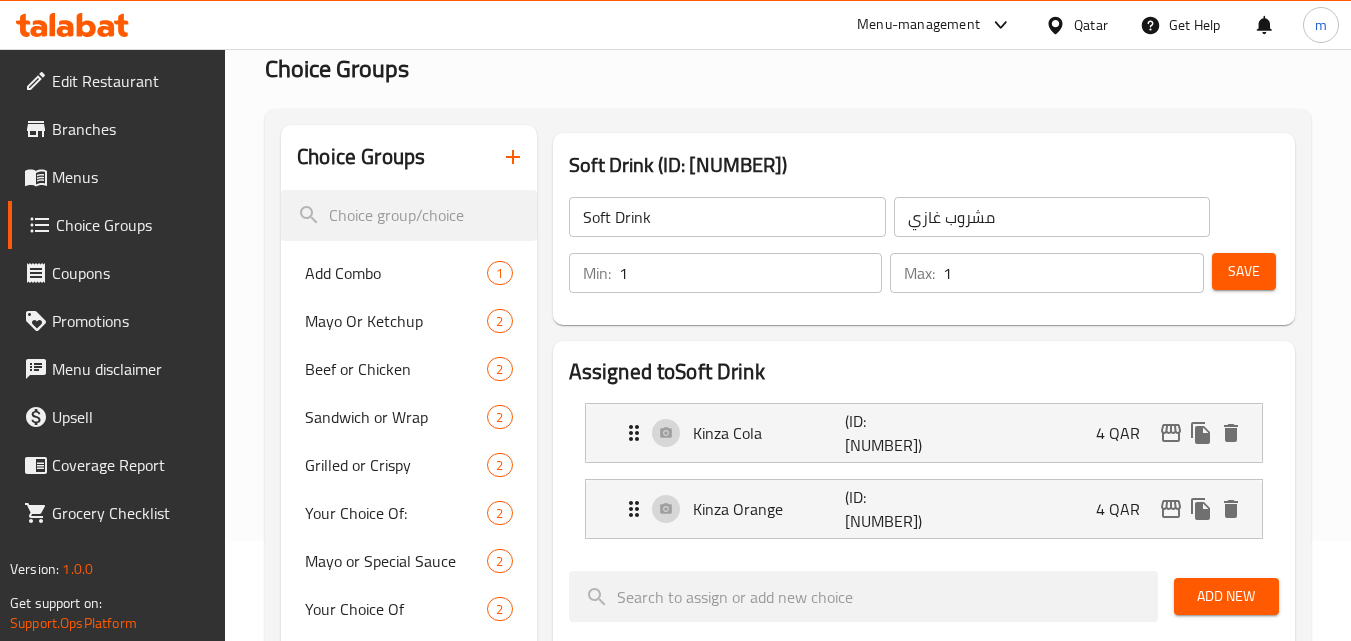 click 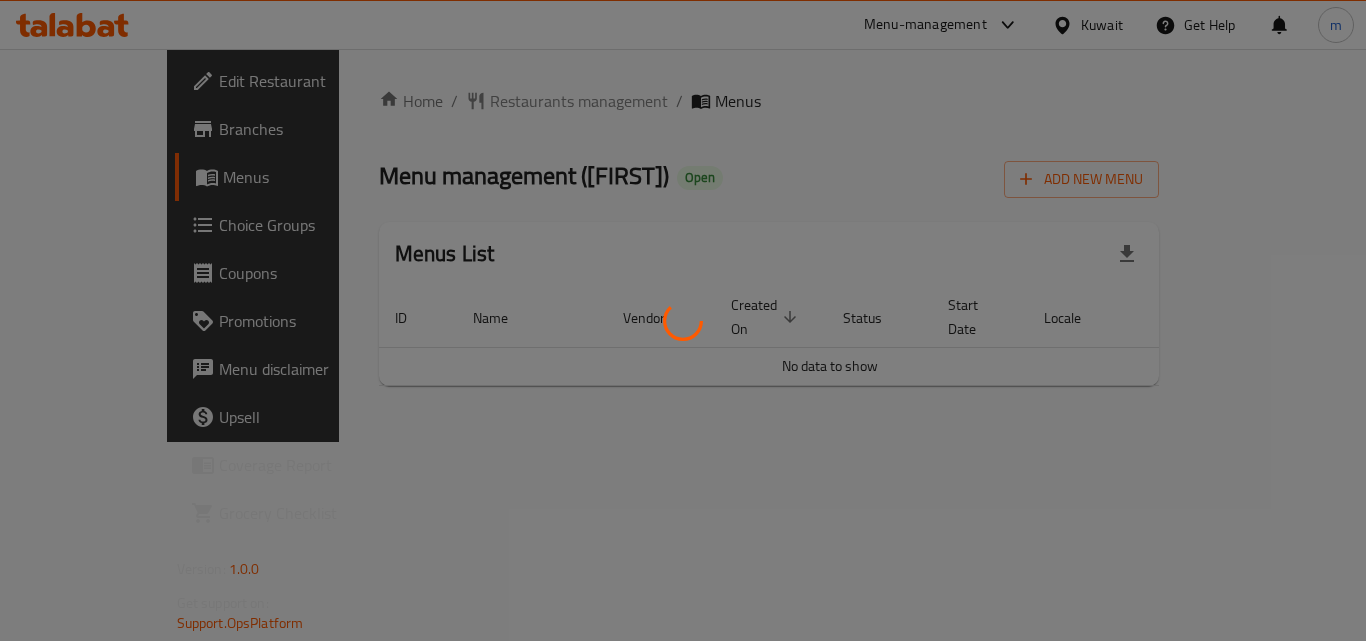 scroll, scrollTop: 0, scrollLeft: 0, axis: both 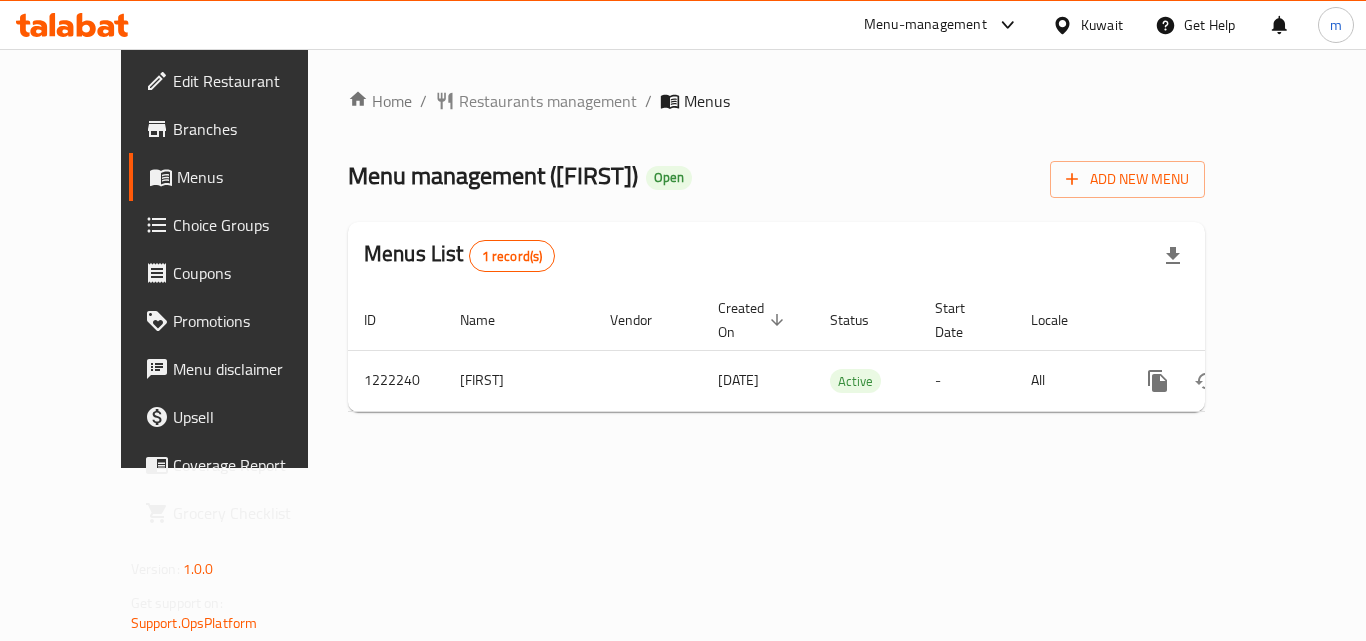 click 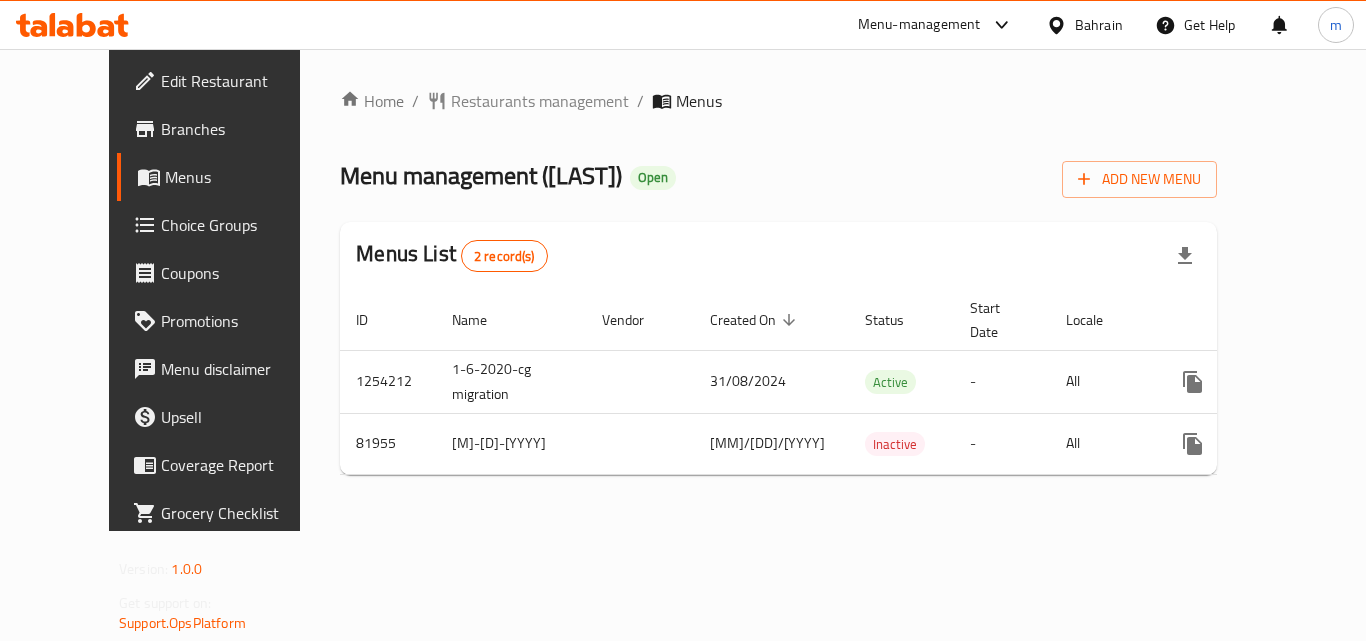scroll, scrollTop: 0, scrollLeft: 0, axis: both 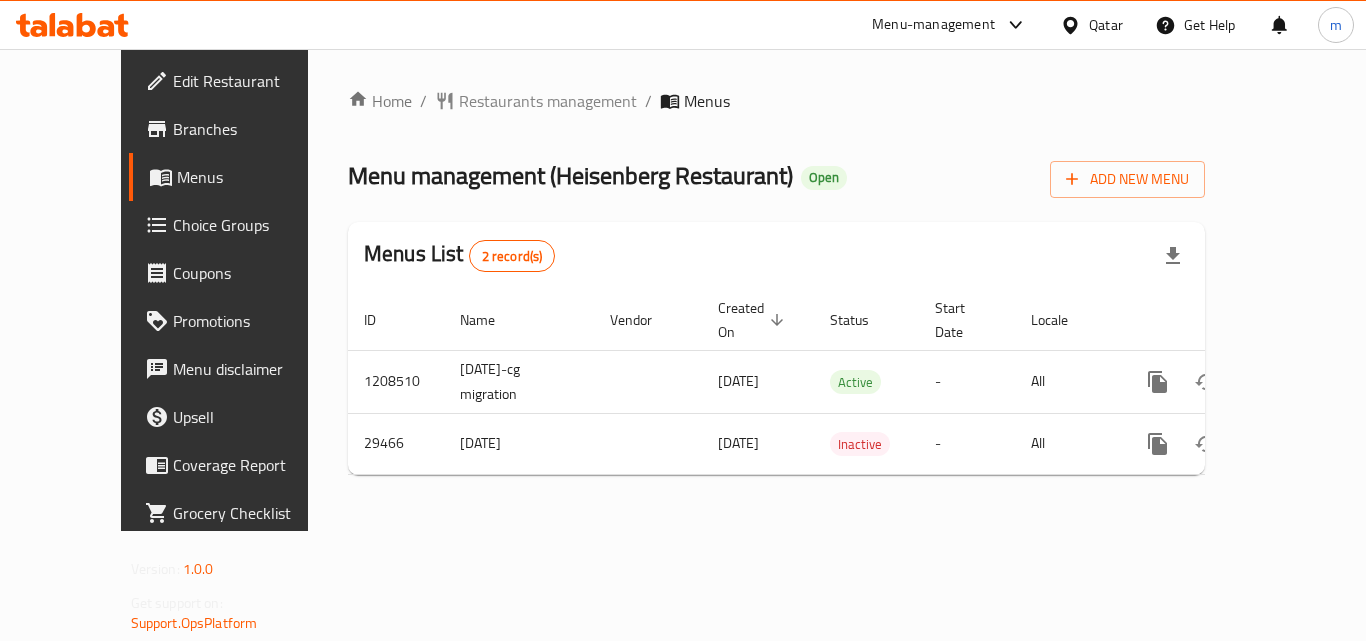 click 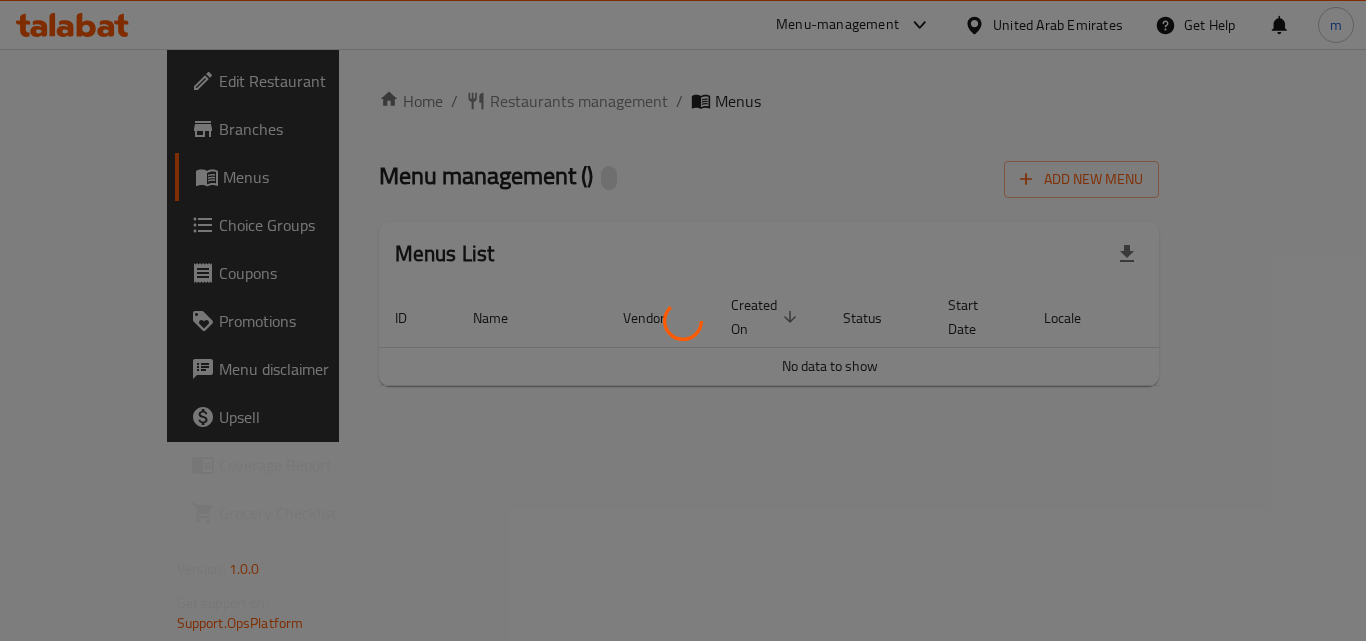 scroll, scrollTop: 0, scrollLeft: 0, axis: both 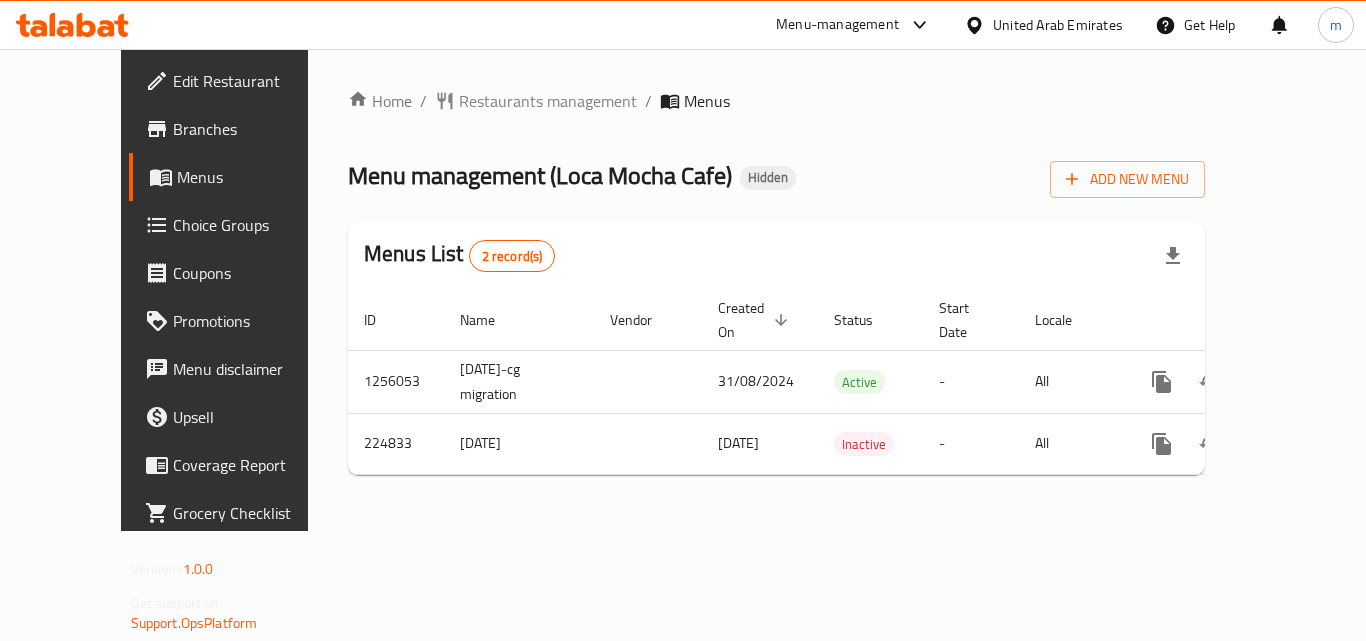 click at bounding box center [72, 25] 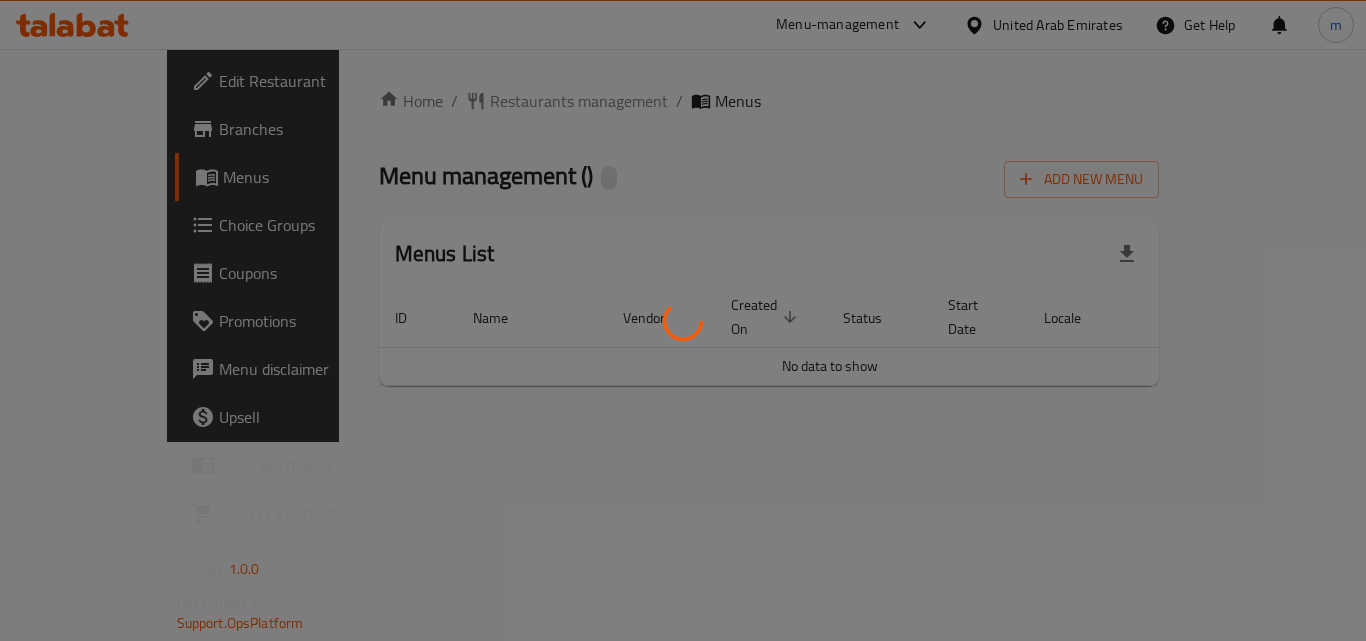 scroll, scrollTop: 0, scrollLeft: 0, axis: both 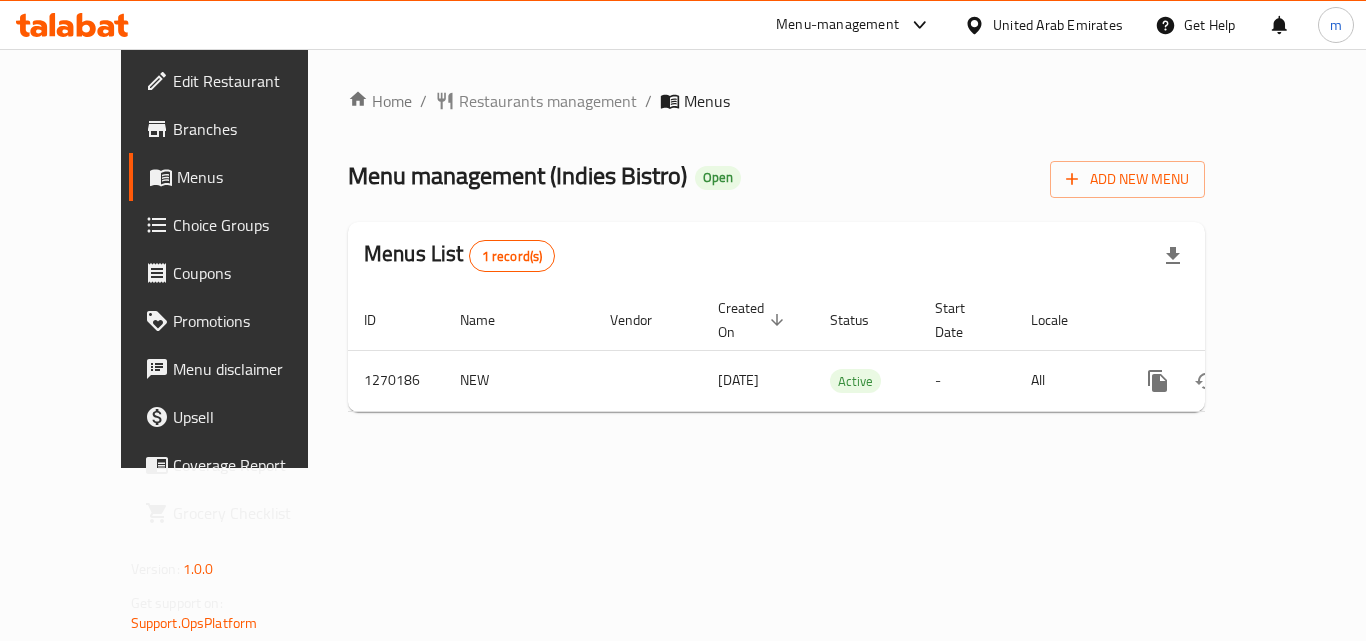click 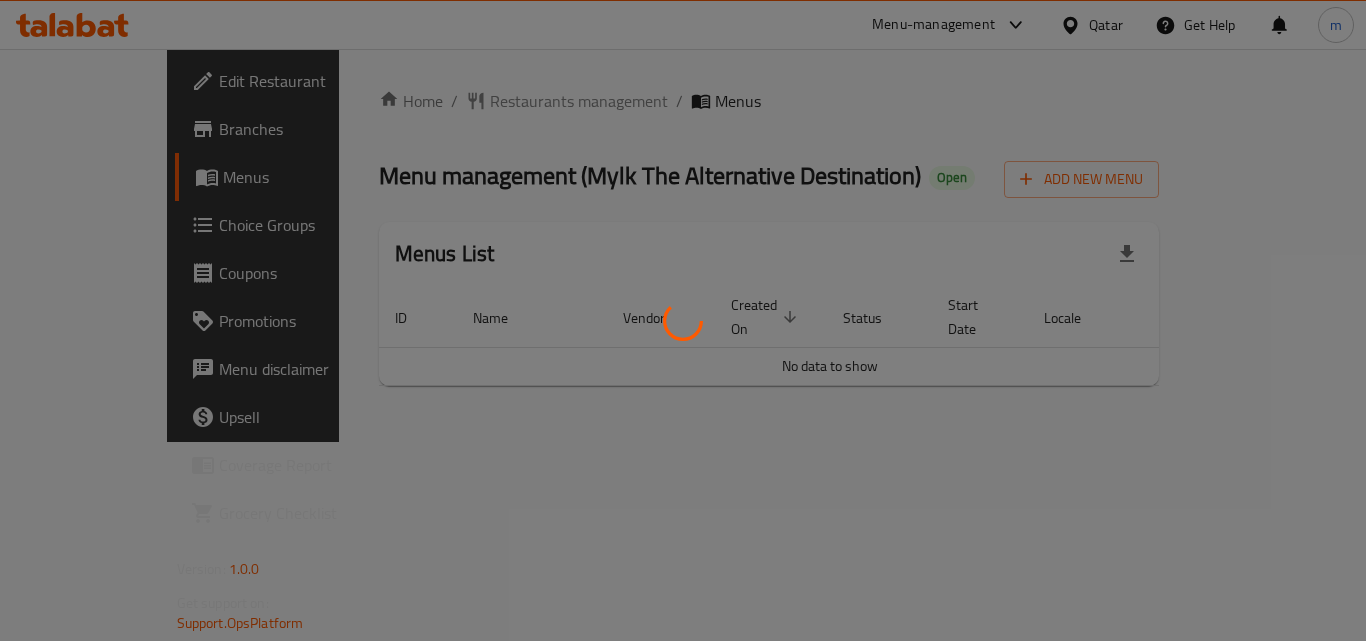 scroll, scrollTop: 0, scrollLeft: 0, axis: both 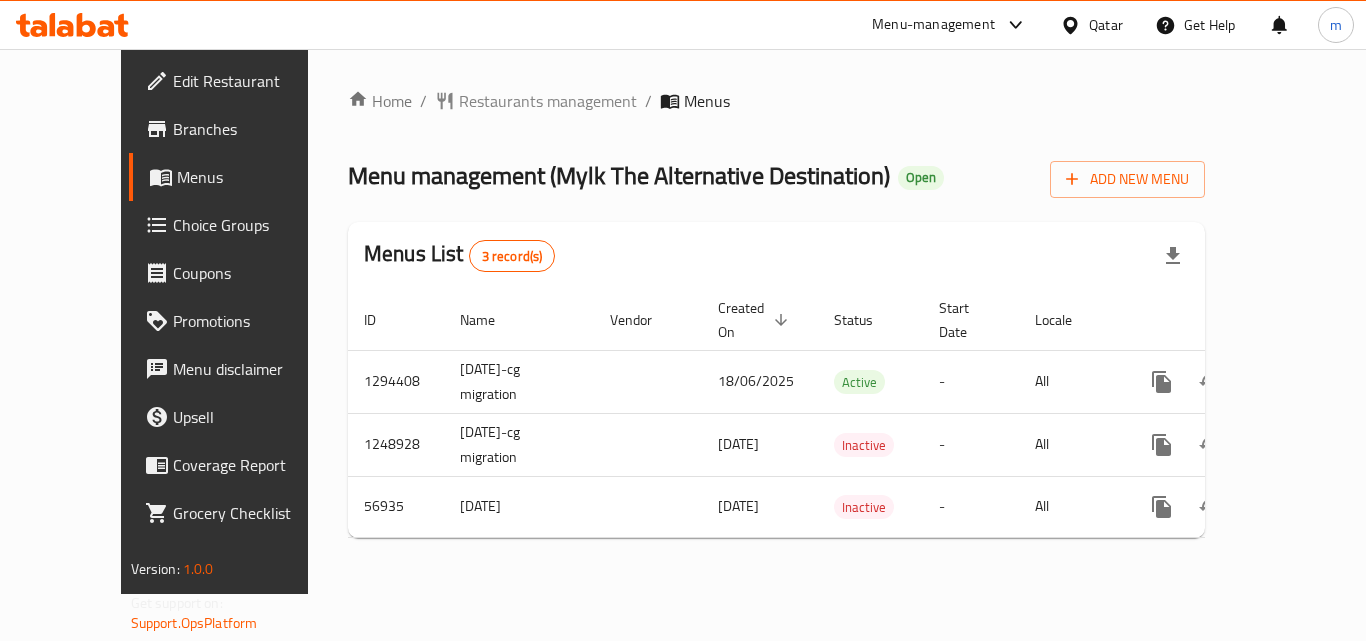 click 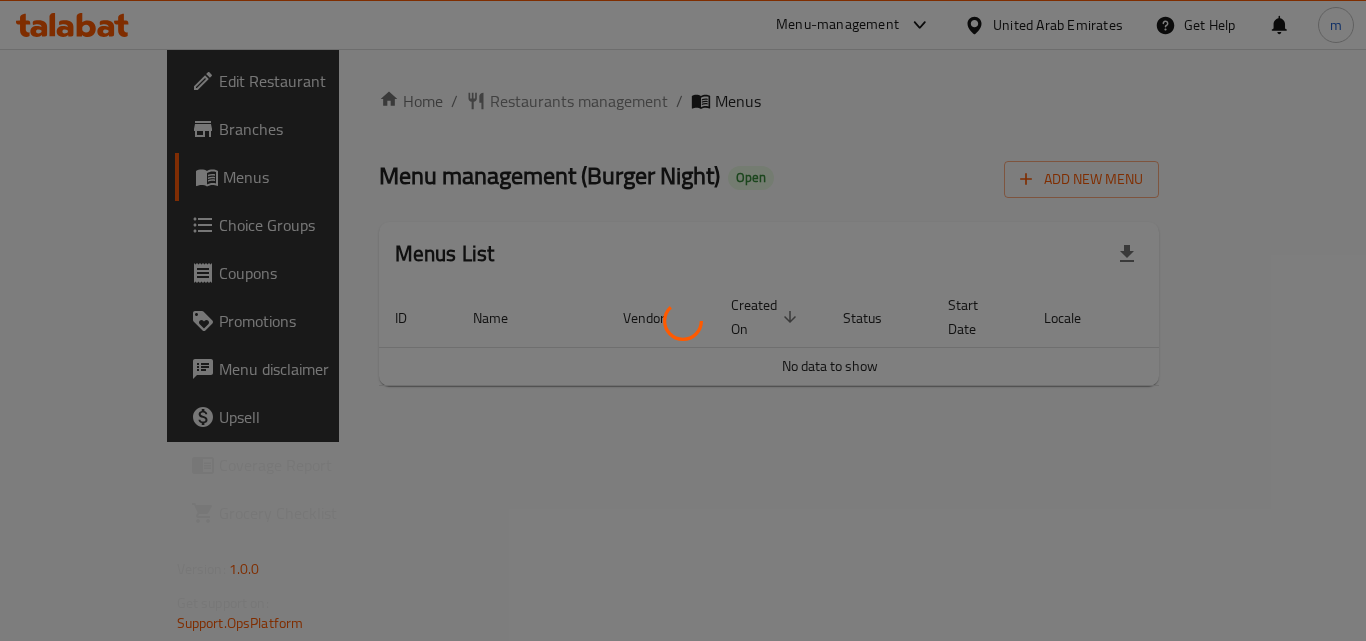 scroll, scrollTop: 0, scrollLeft: 0, axis: both 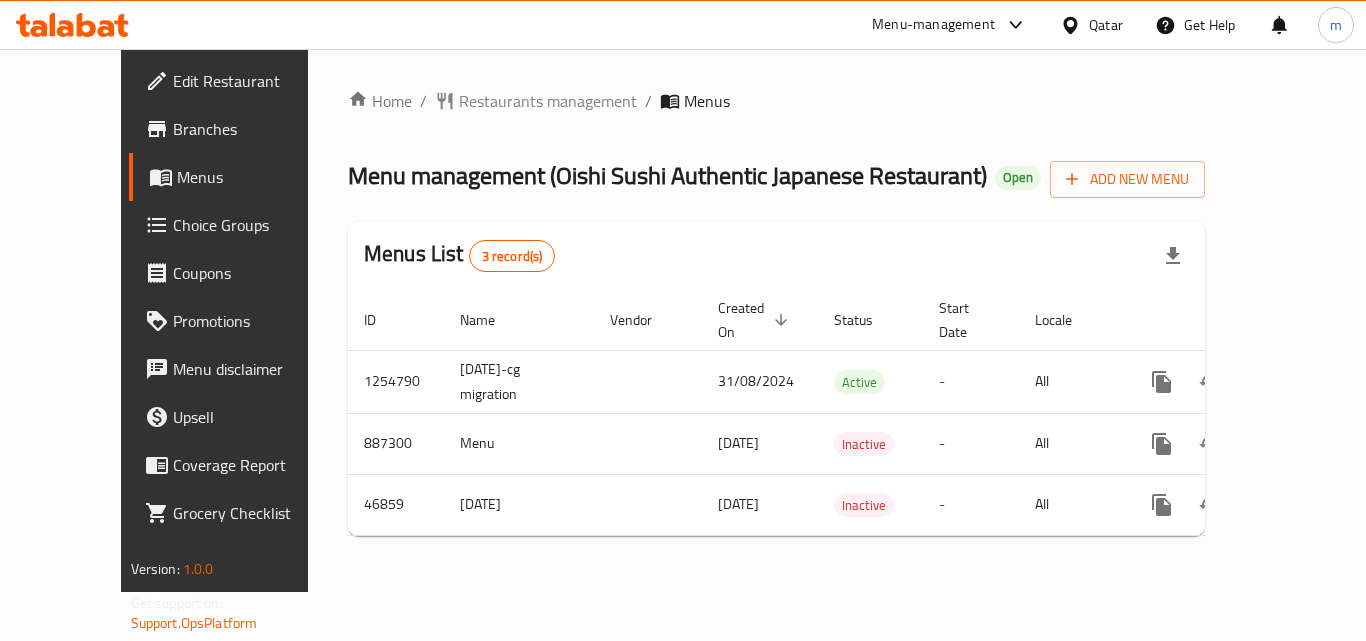 click 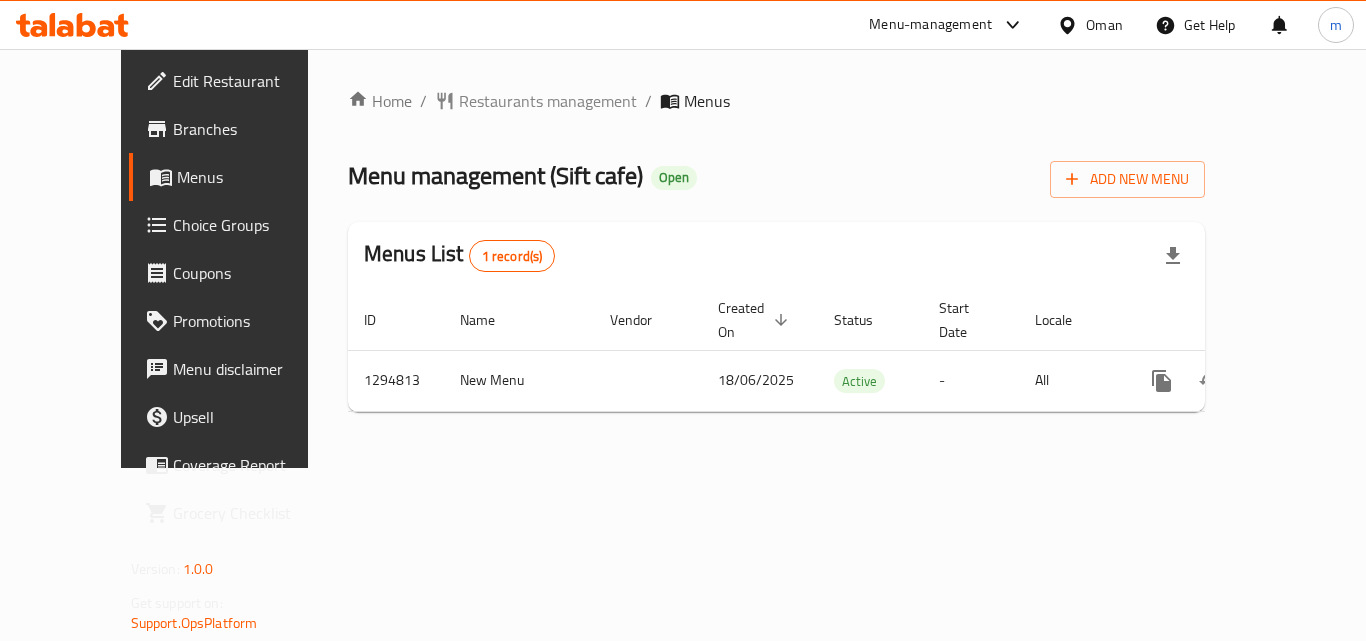 scroll, scrollTop: 0, scrollLeft: 0, axis: both 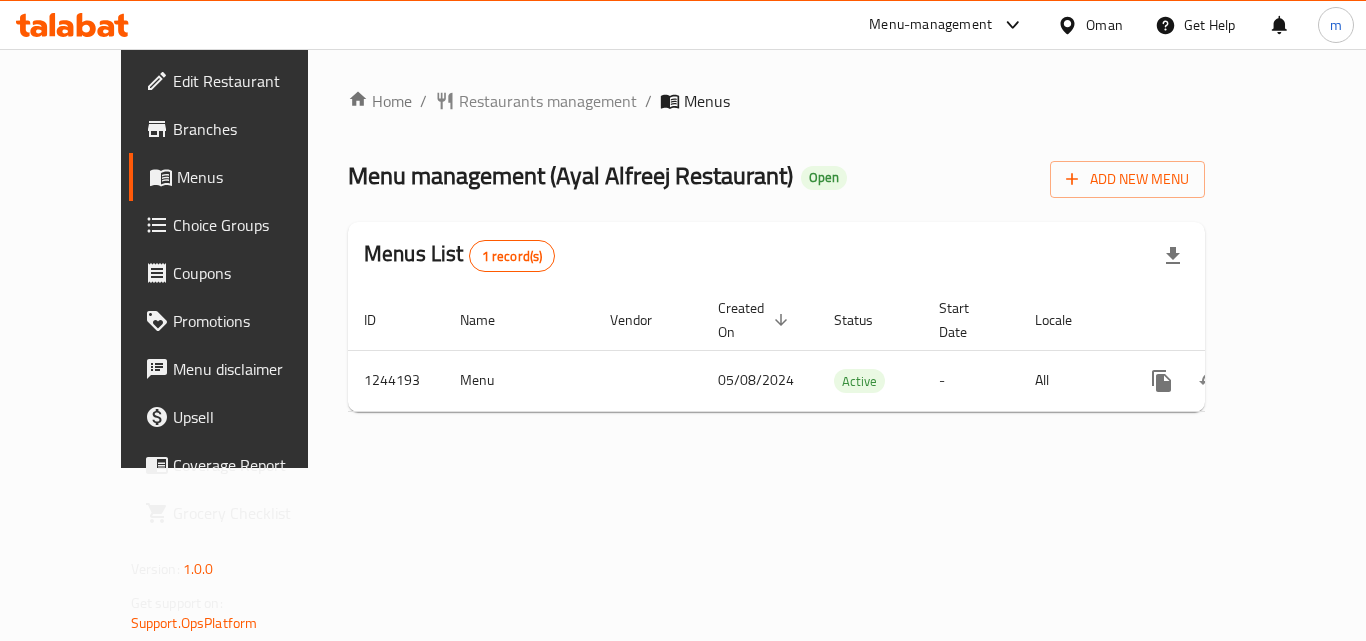 click 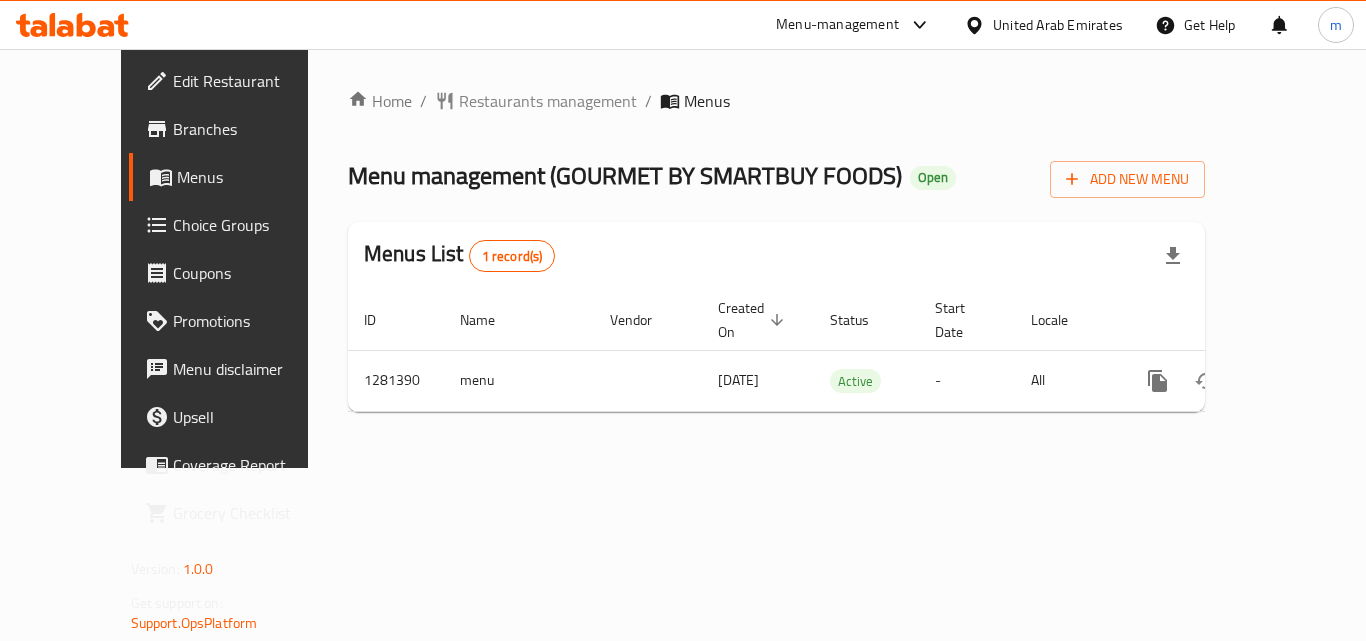 scroll, scrollTop: 0, scrollLeft: 0, axis: both 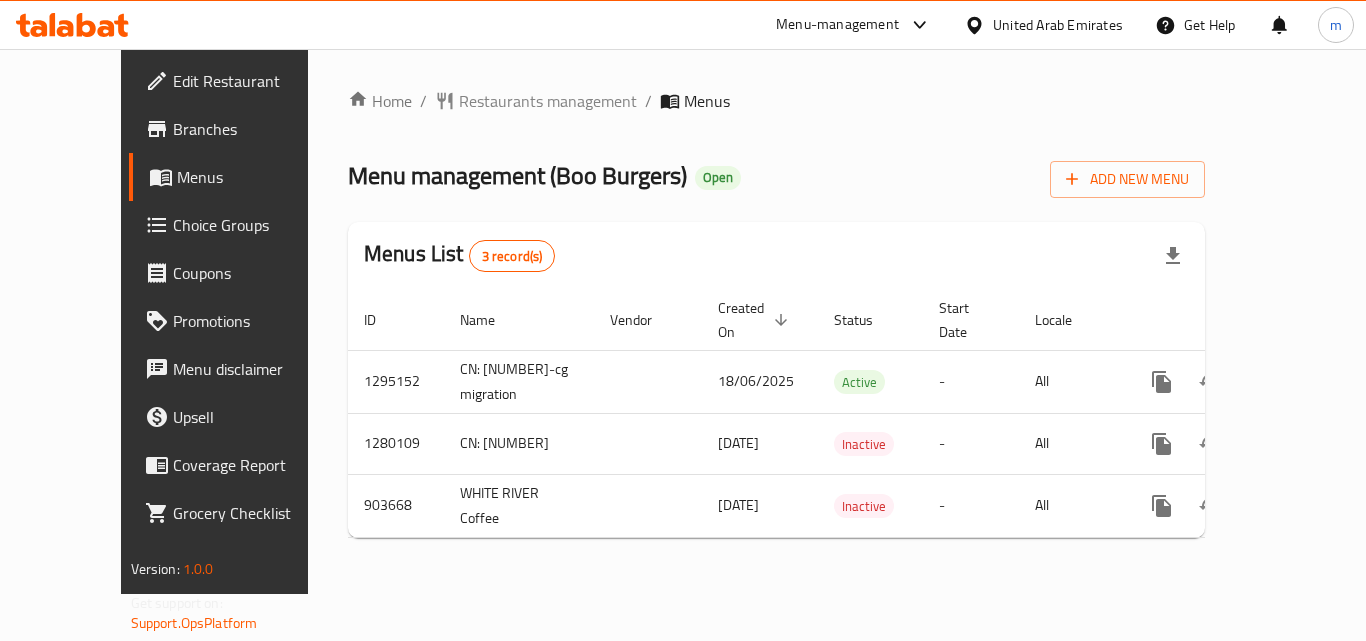 click 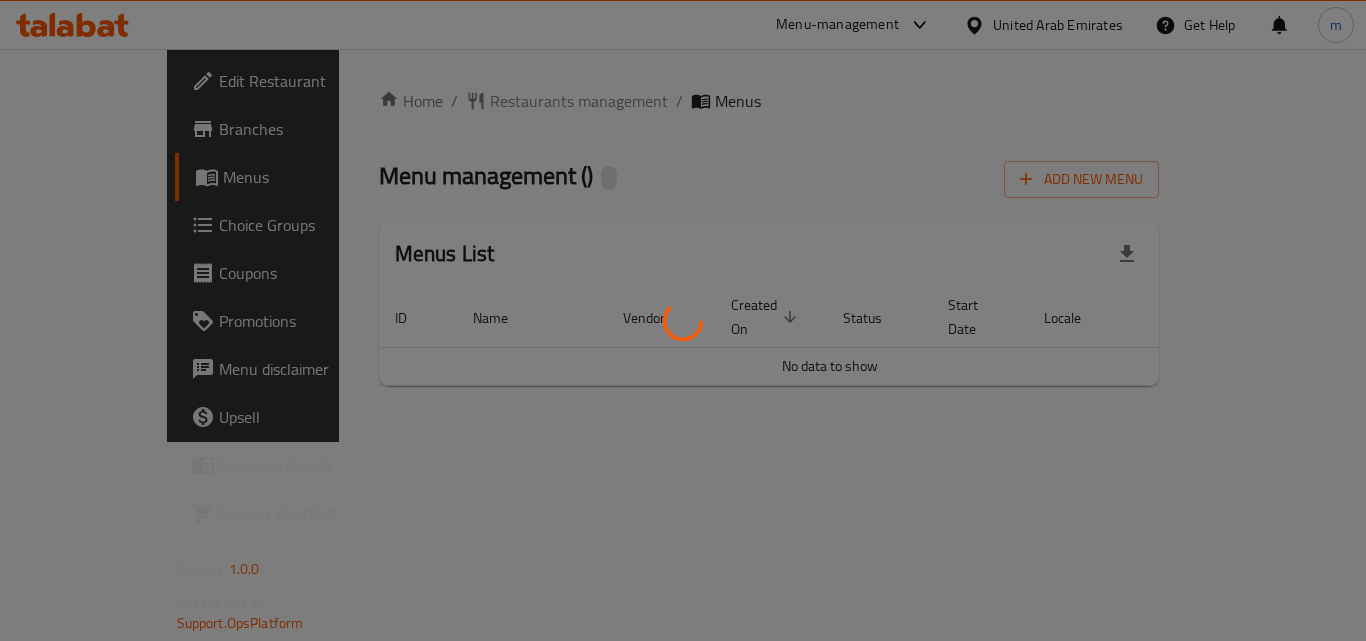 scroll, scrollTop: 0, scrollLeft: 0, axis: both 